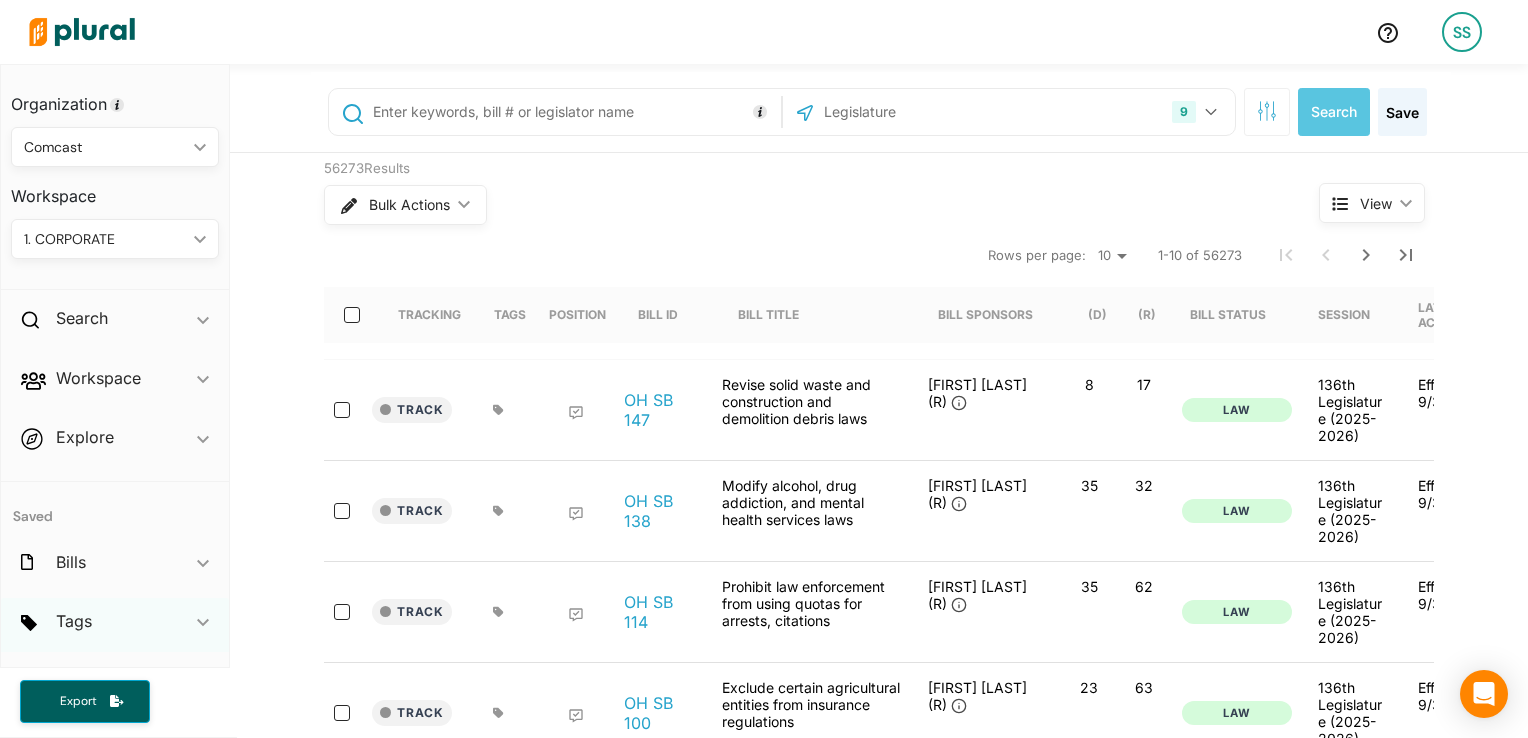 scroll, scrollTop: 0, scrollLeft: 0, axis: both 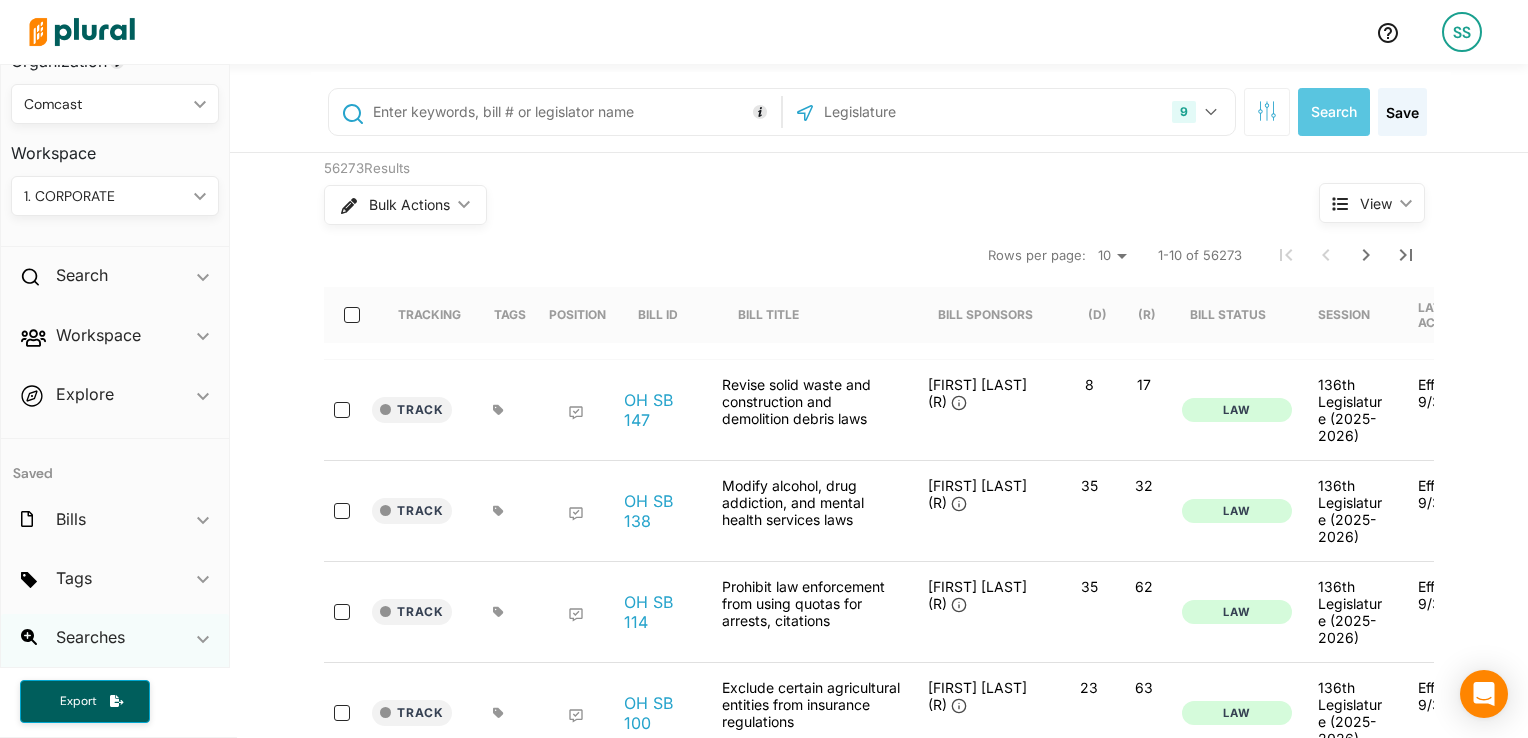 click on "Searches ic_keyboard_arrow_down" at bounding box center (115, 641) 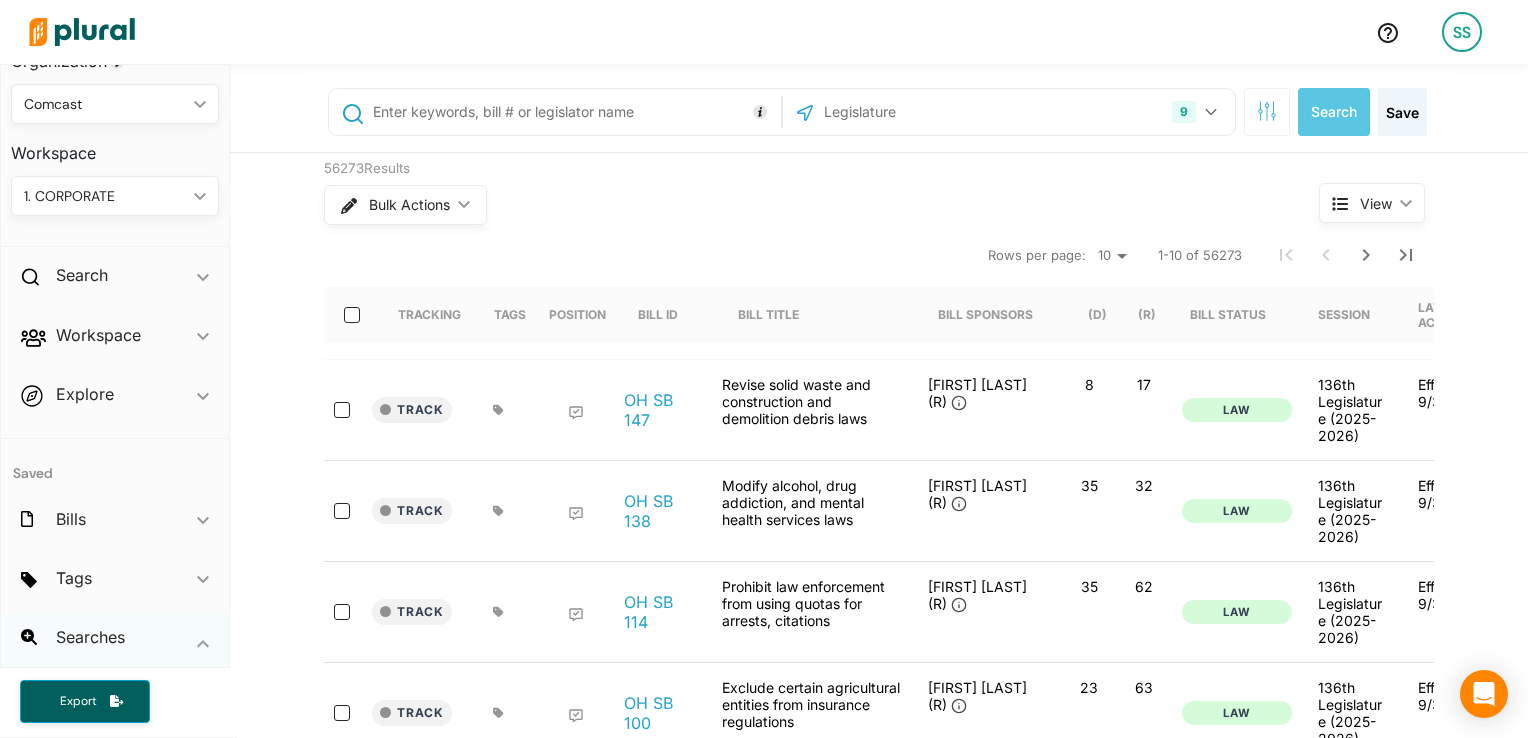 click on "Searches ic_keyboard_arrow_down" at bounding box center [115, 641] 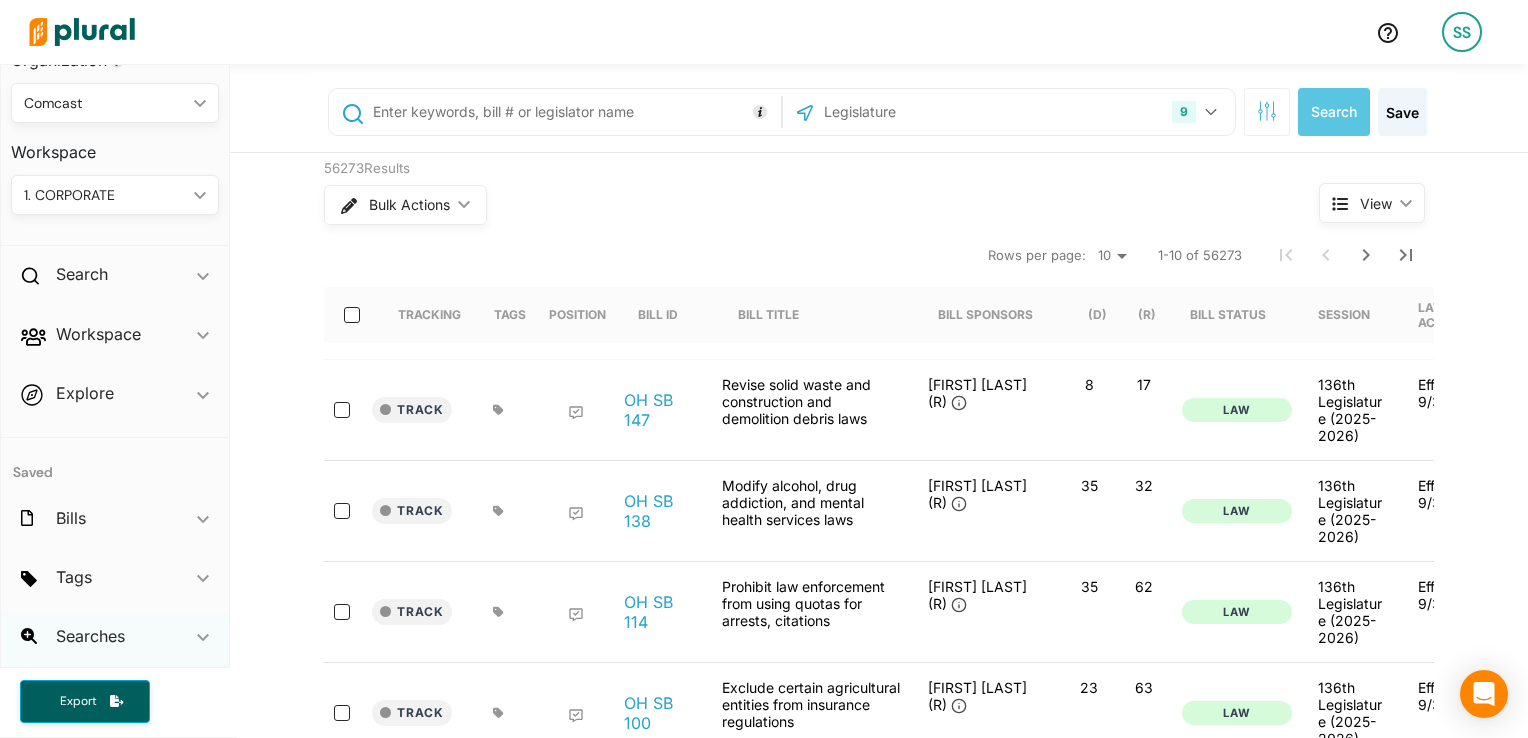 scroll, scrollTop: 43, scrollLeft: 0, axis: vertical 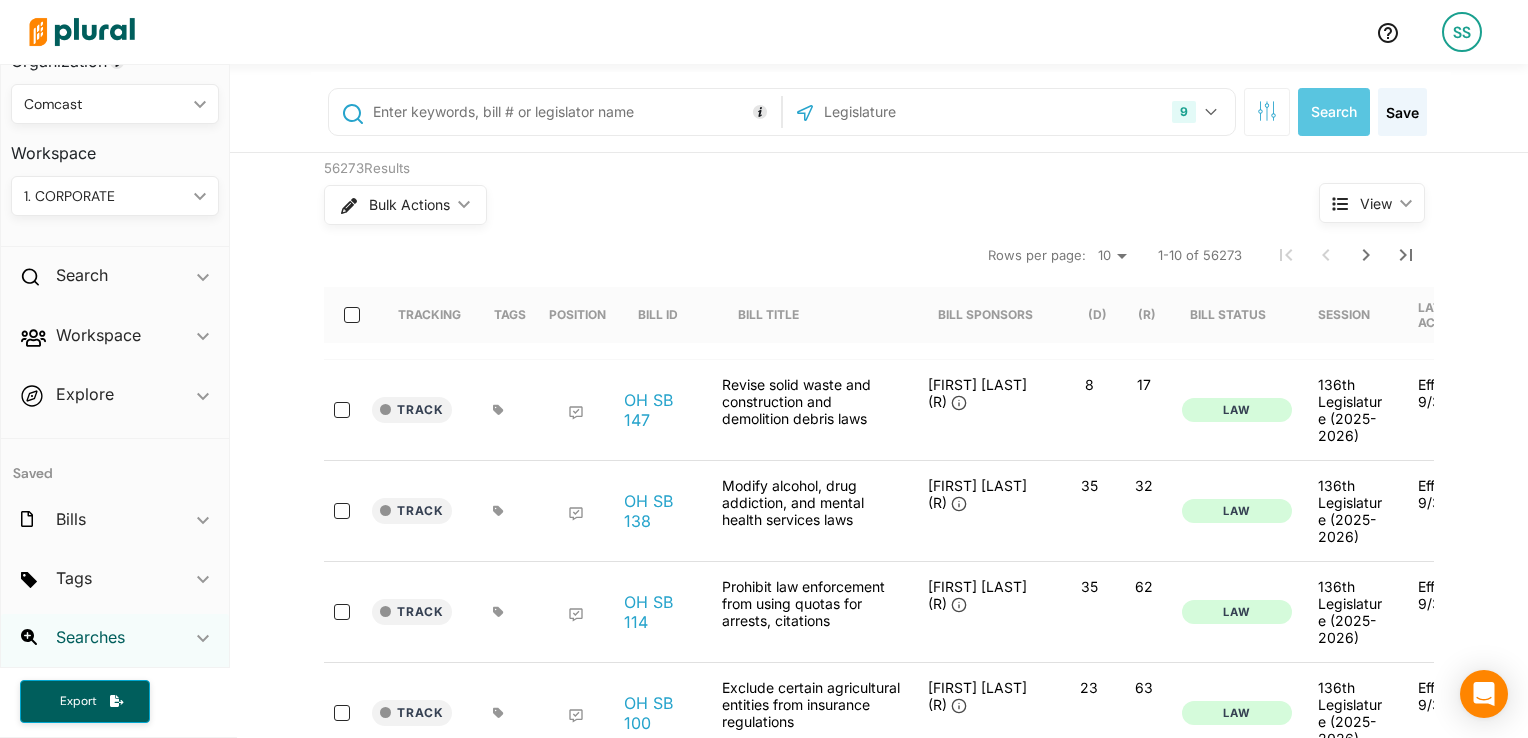 click on "Searches" at bounding box center (90, 637) 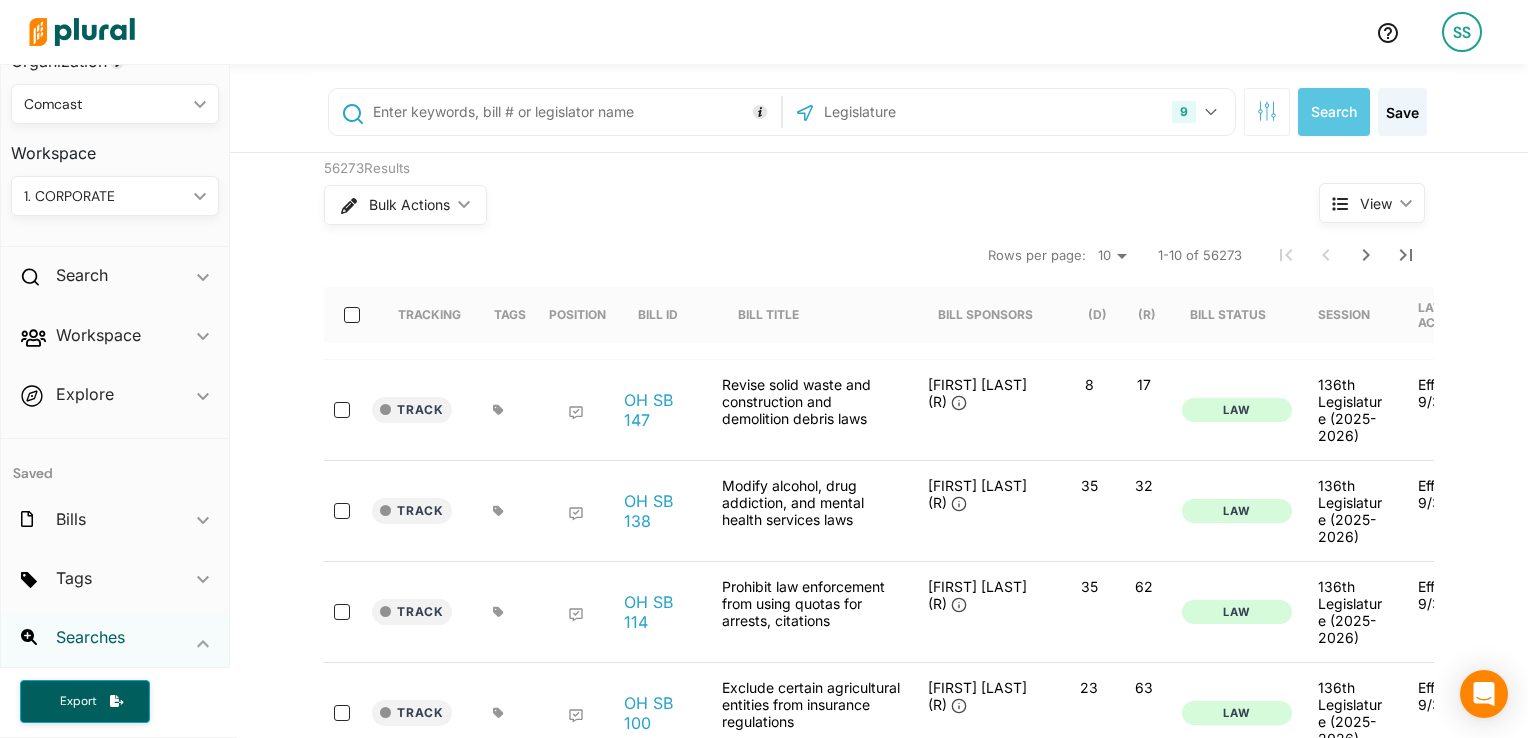 scroll, scrollTop: 251, scrollLeft: 0, axis: vertical 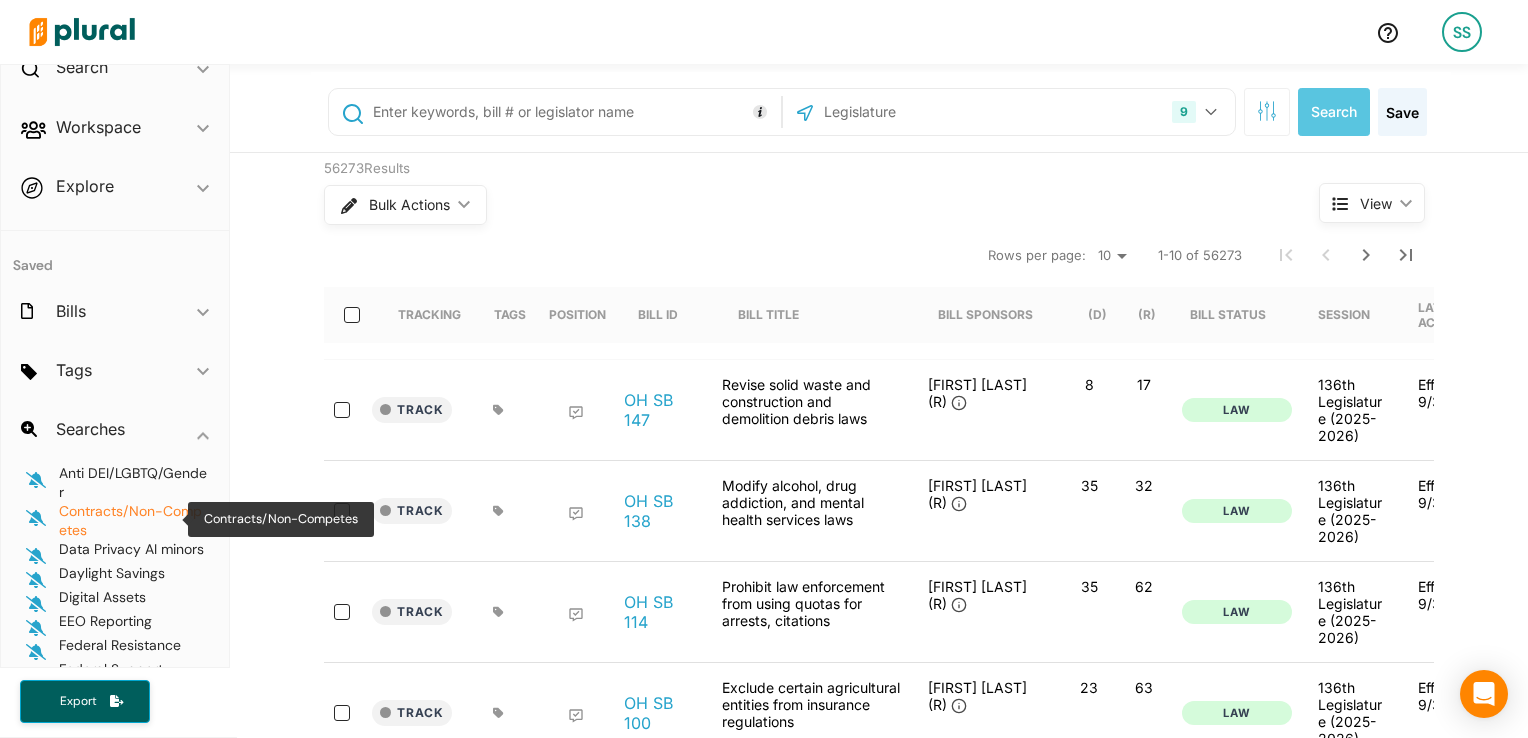 click on "Contracts/Non-Competes" at bounding box center [130, 520] 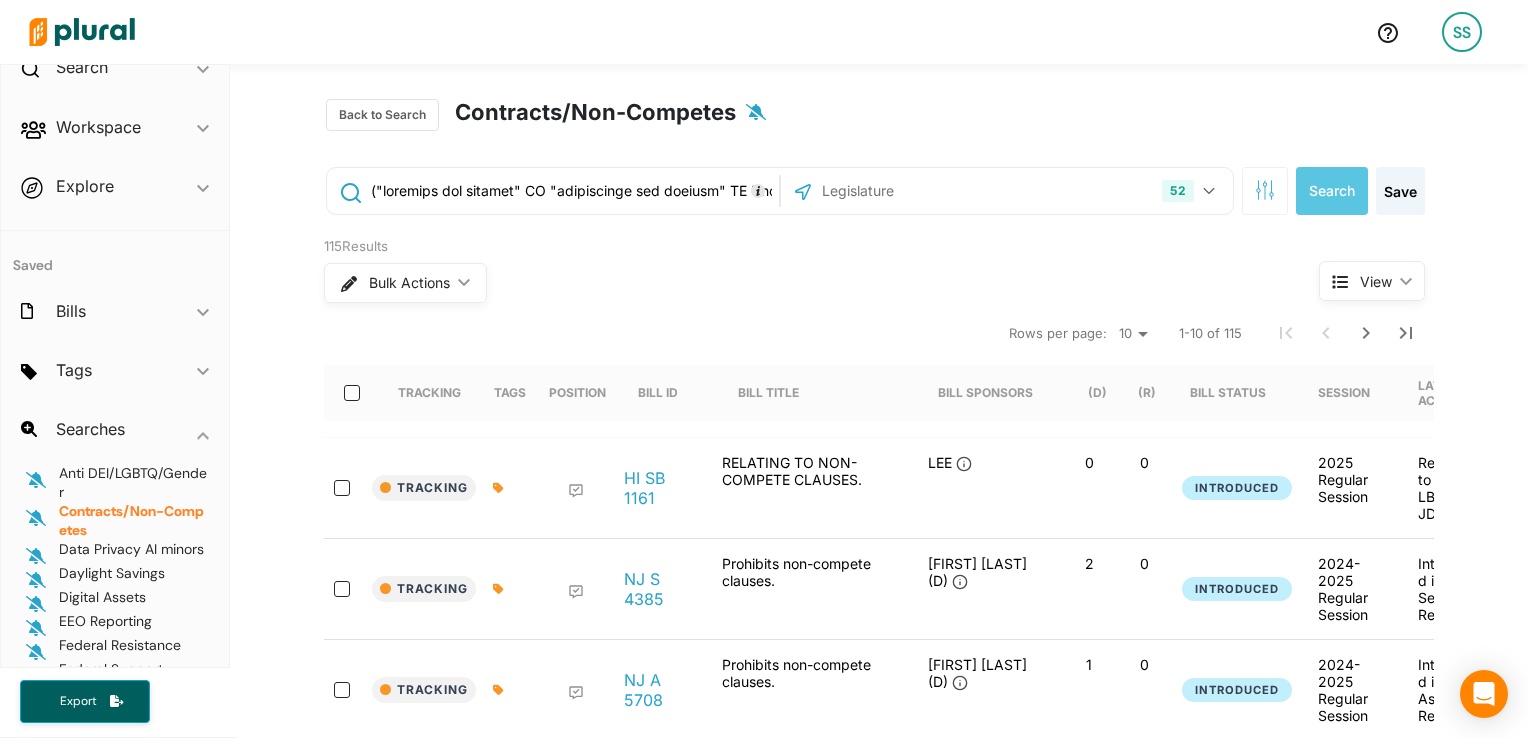 scroll, scrollTop: 0, scrollLeft: 304, axis: horizontal 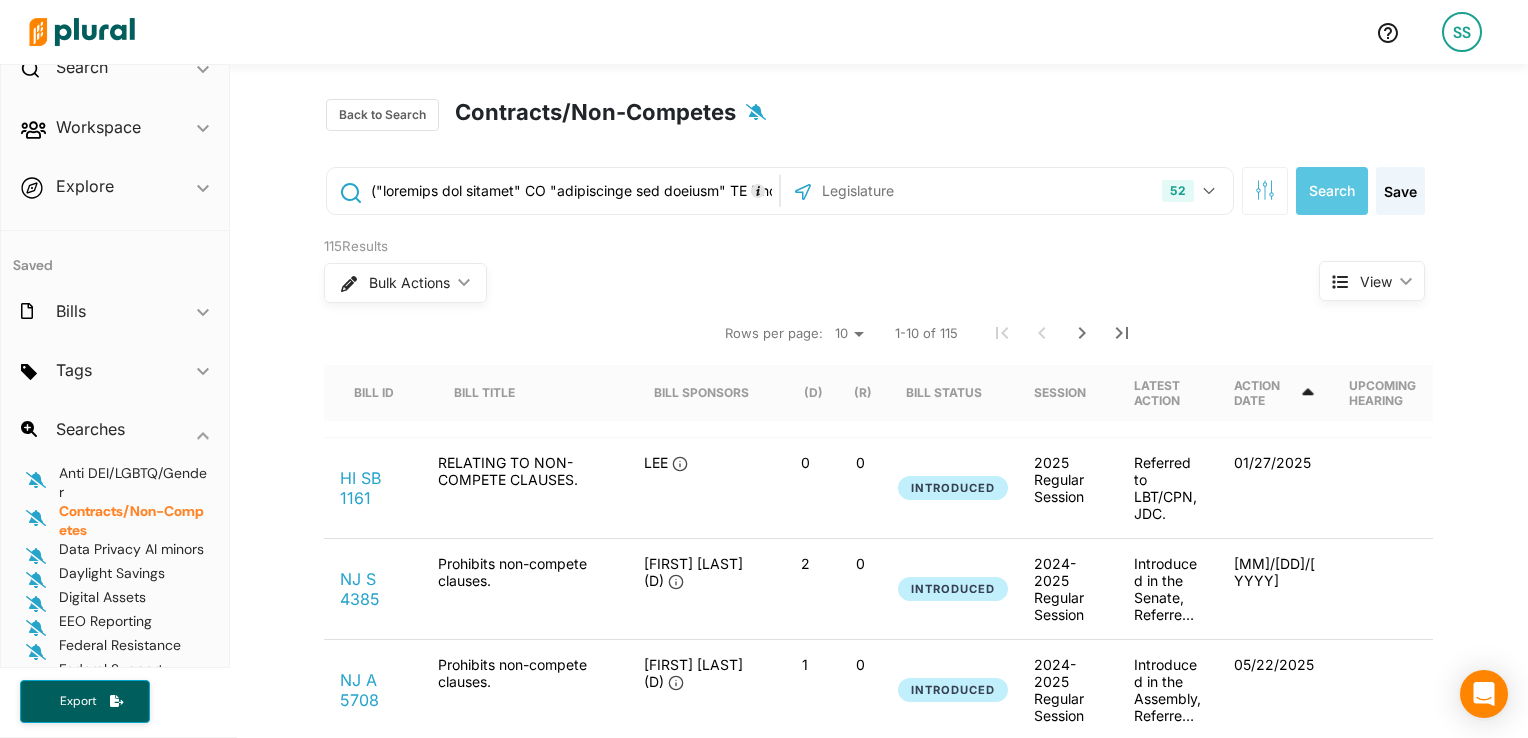 click on "Action Date" at bounding box center [1266, 393] 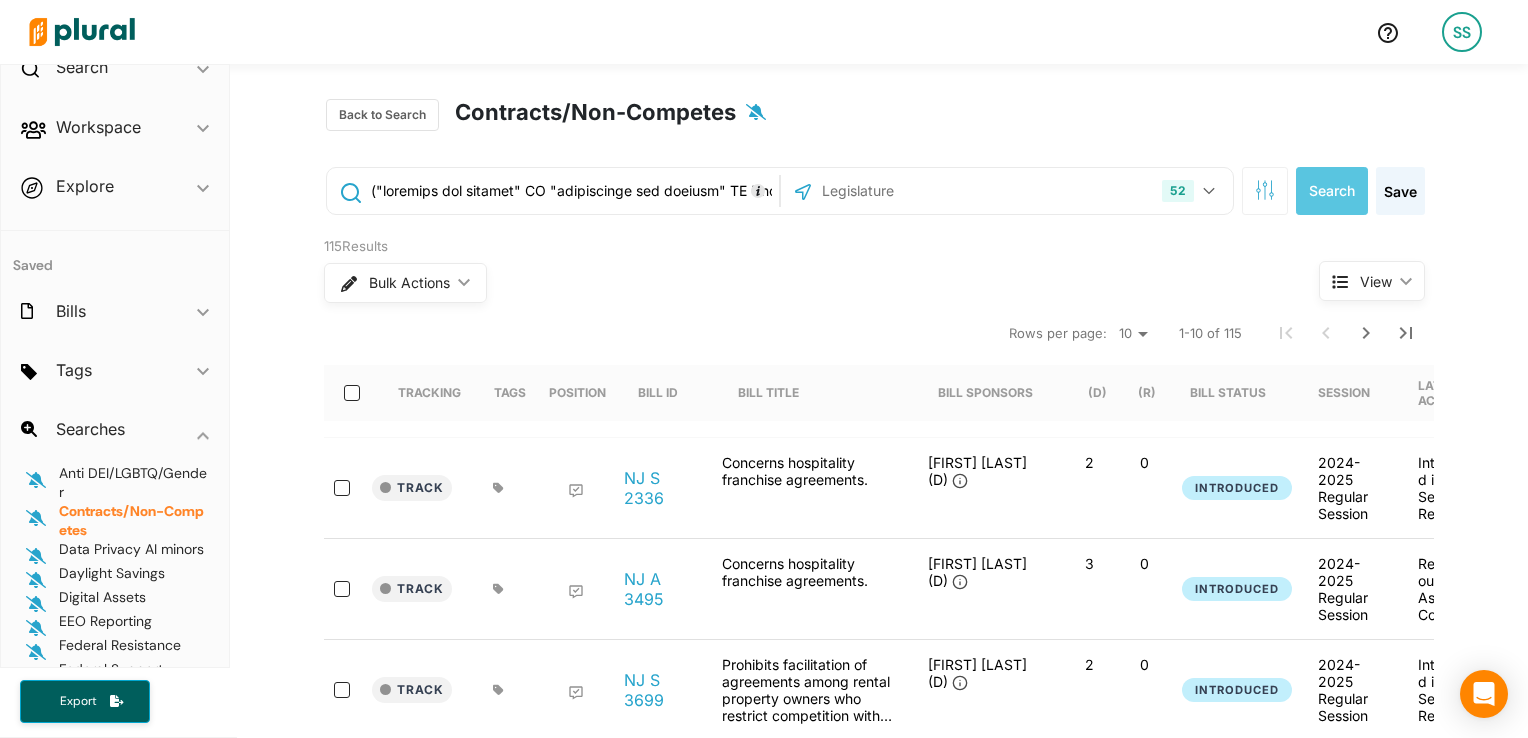 scroll, scrollTop: 0, scrollLeft: 304, axis: horizontal 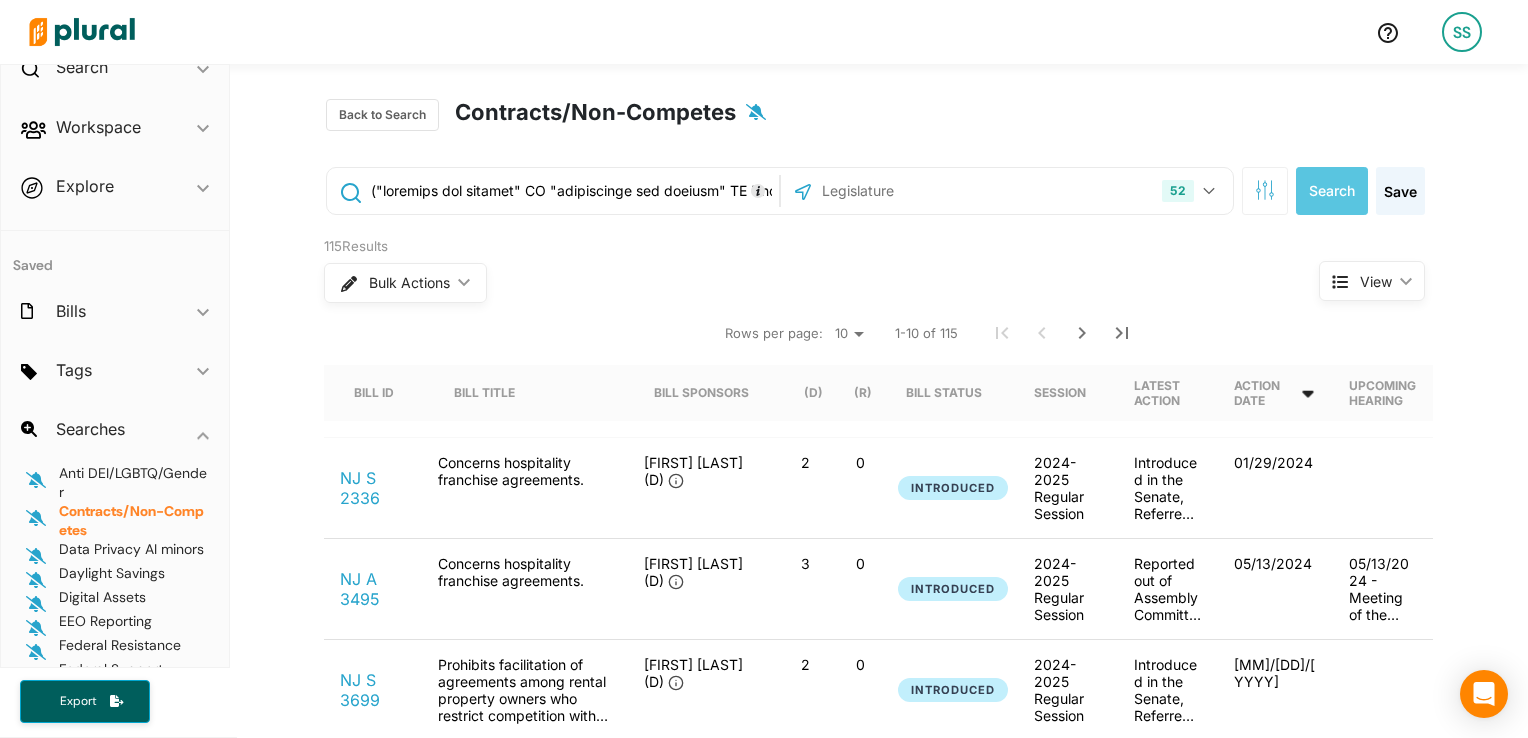 click on "Action Date" at bounding box center [1266, 393] 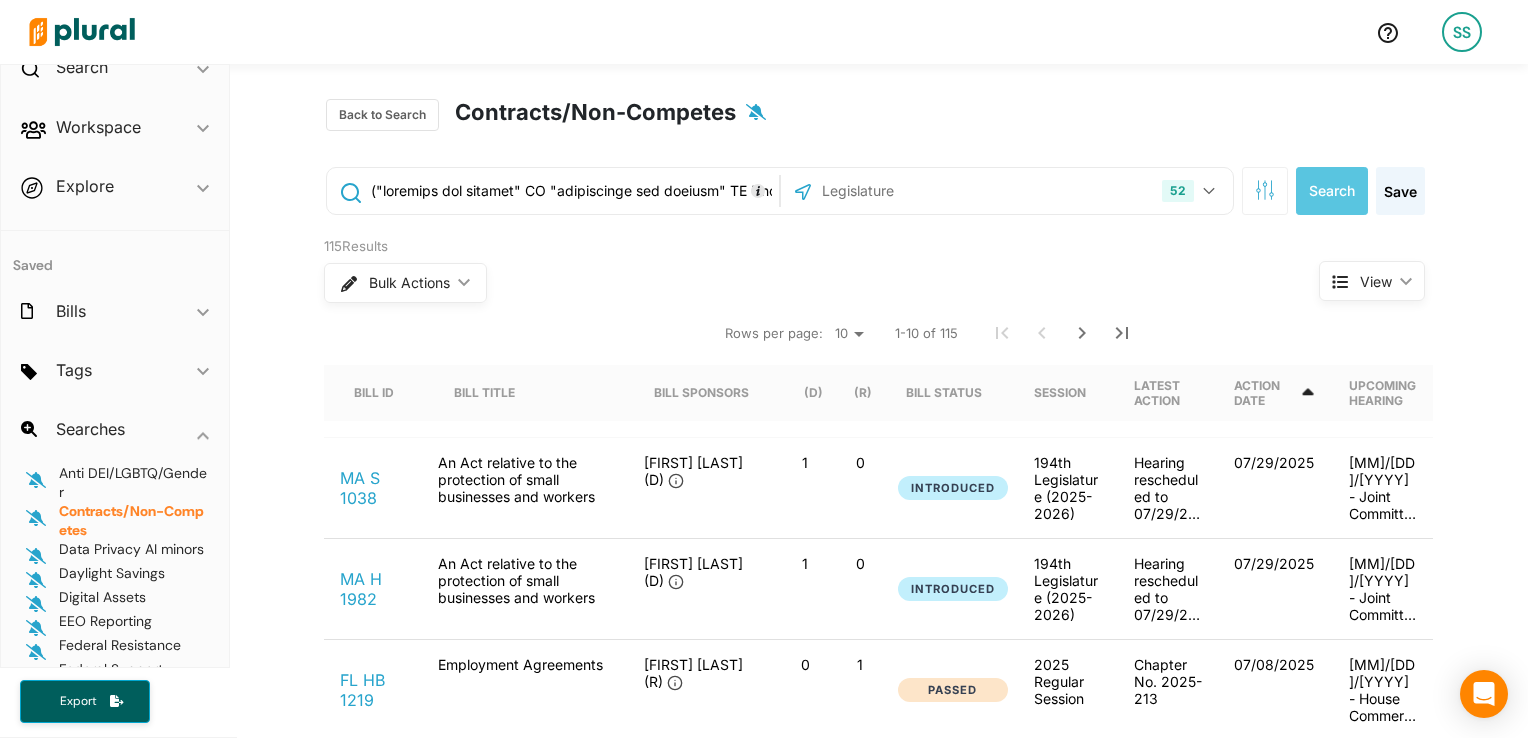 scroll, scrollTop: 0, scrollLeft: 0, axis: both 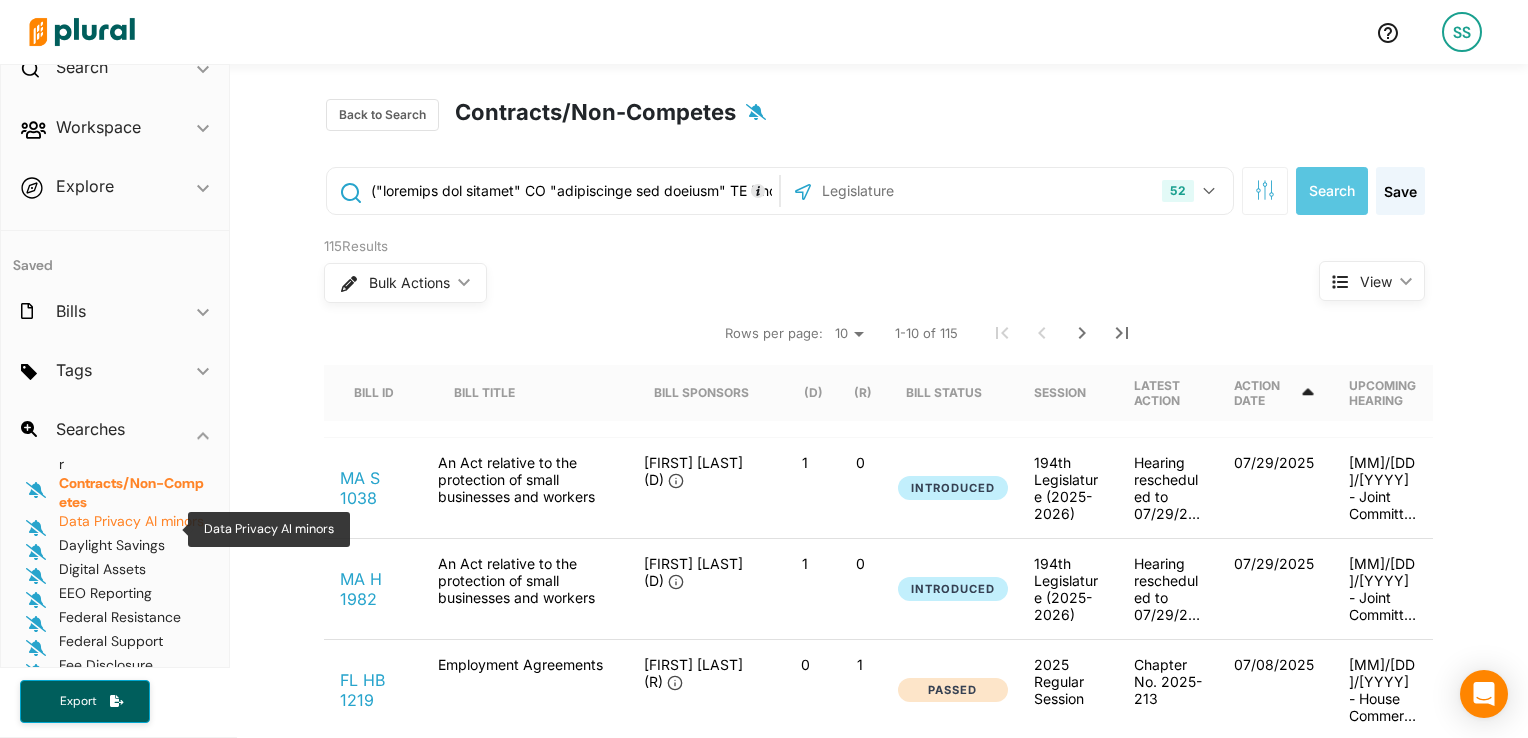 click on "Data Privacy AI minors" at bounding box center [131, 524] 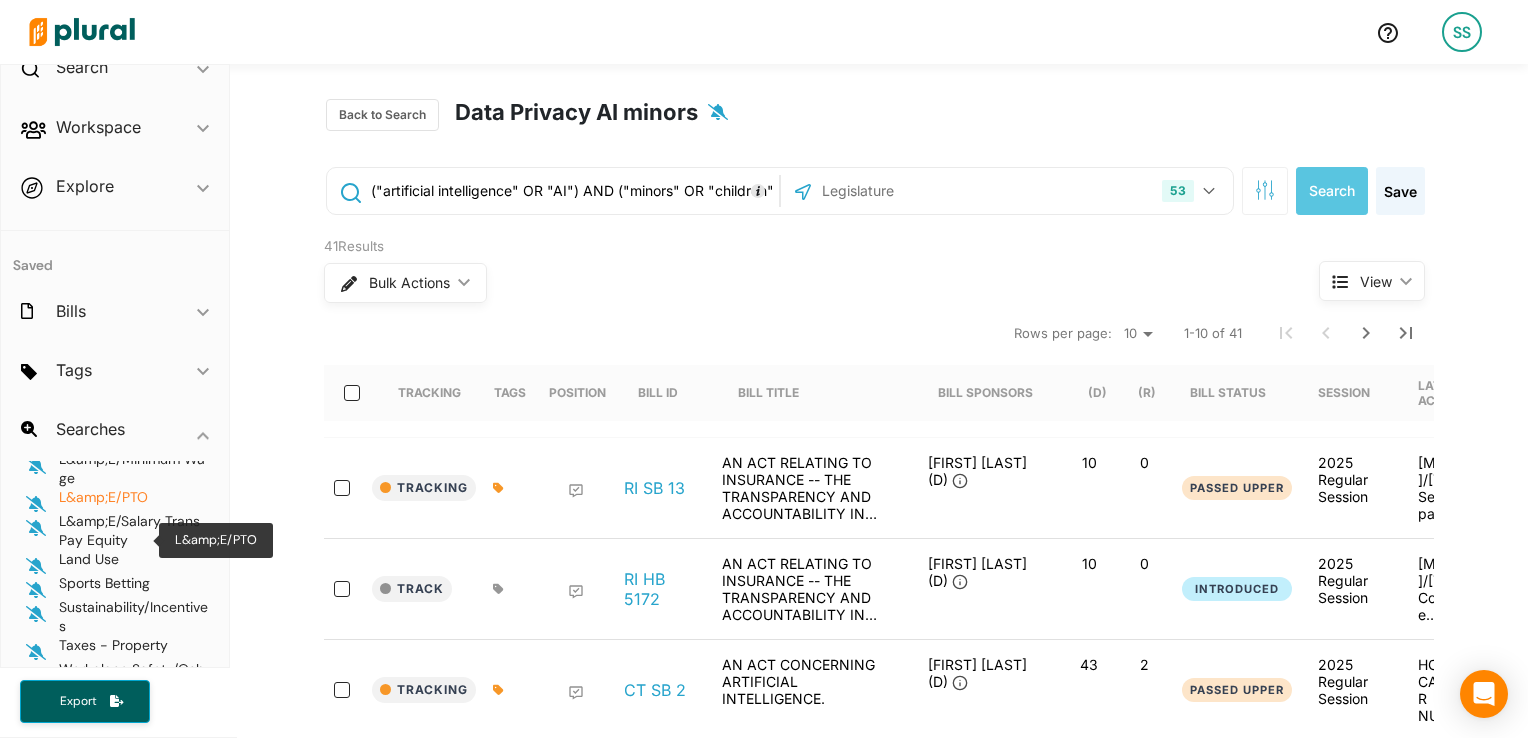 scroll, scrollTop: 302, scrollLeft: 0, axis: vertical 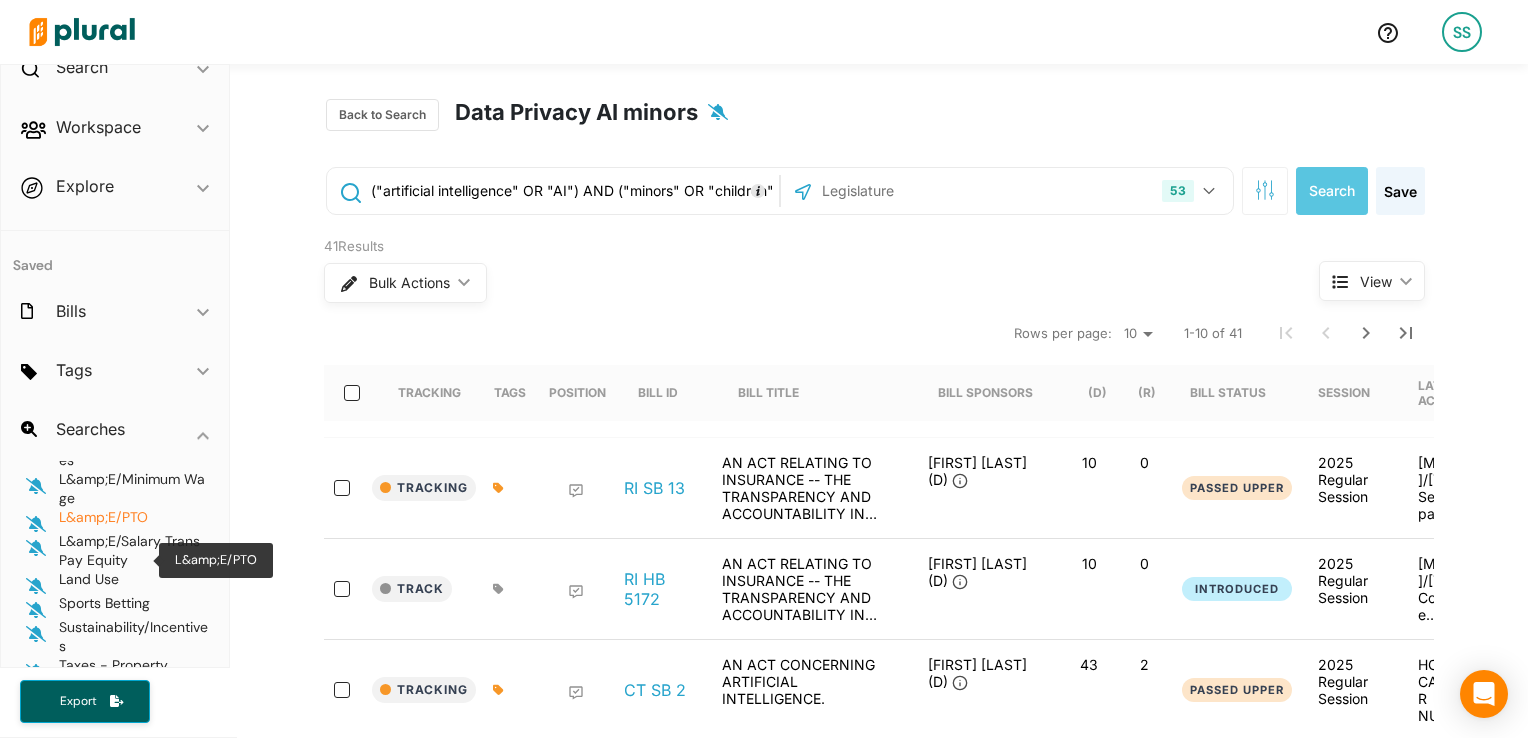 click on "L&amp;E/PTO" at bounding box center (103, 517) 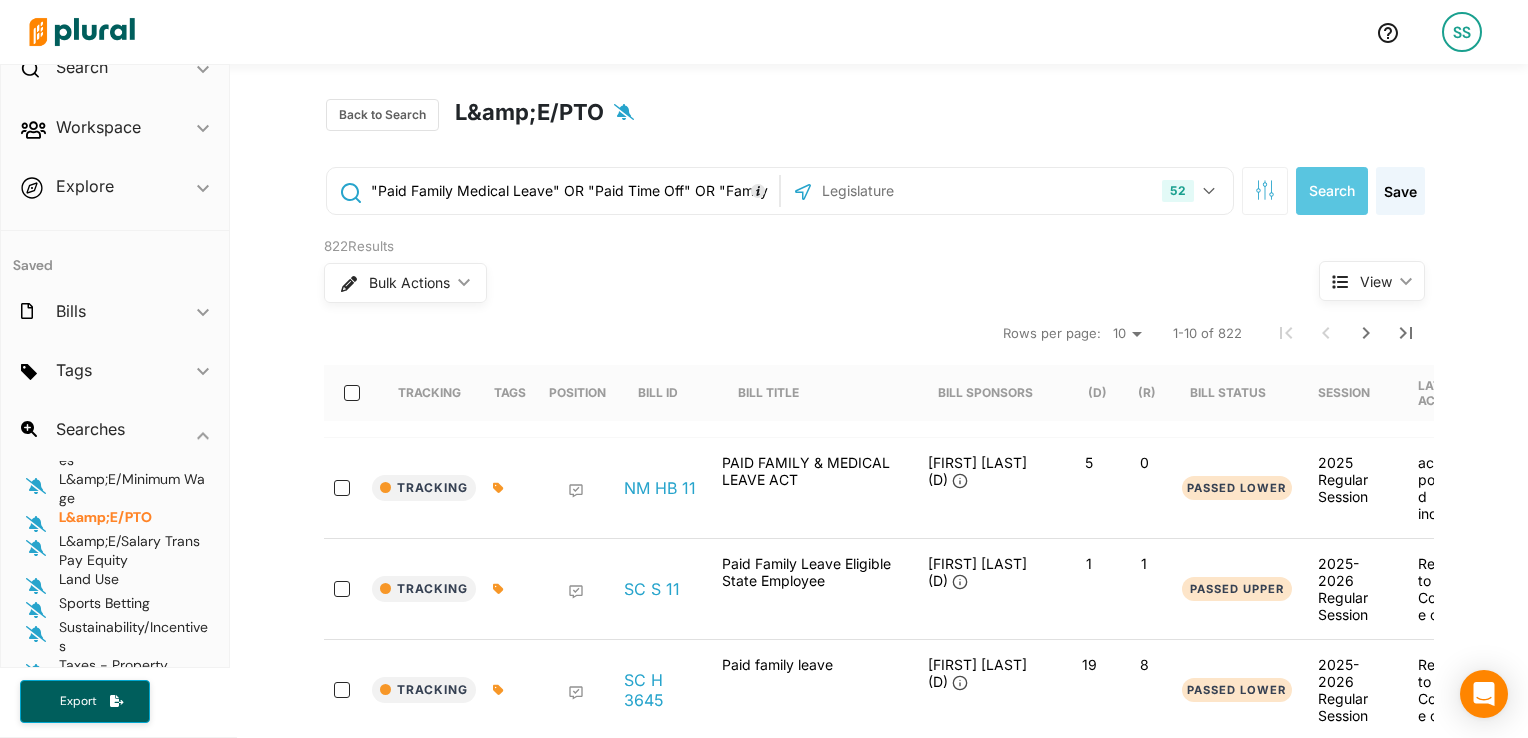 scroll, scrollTop: 0, scrollLeft: 304, axis: horizontal 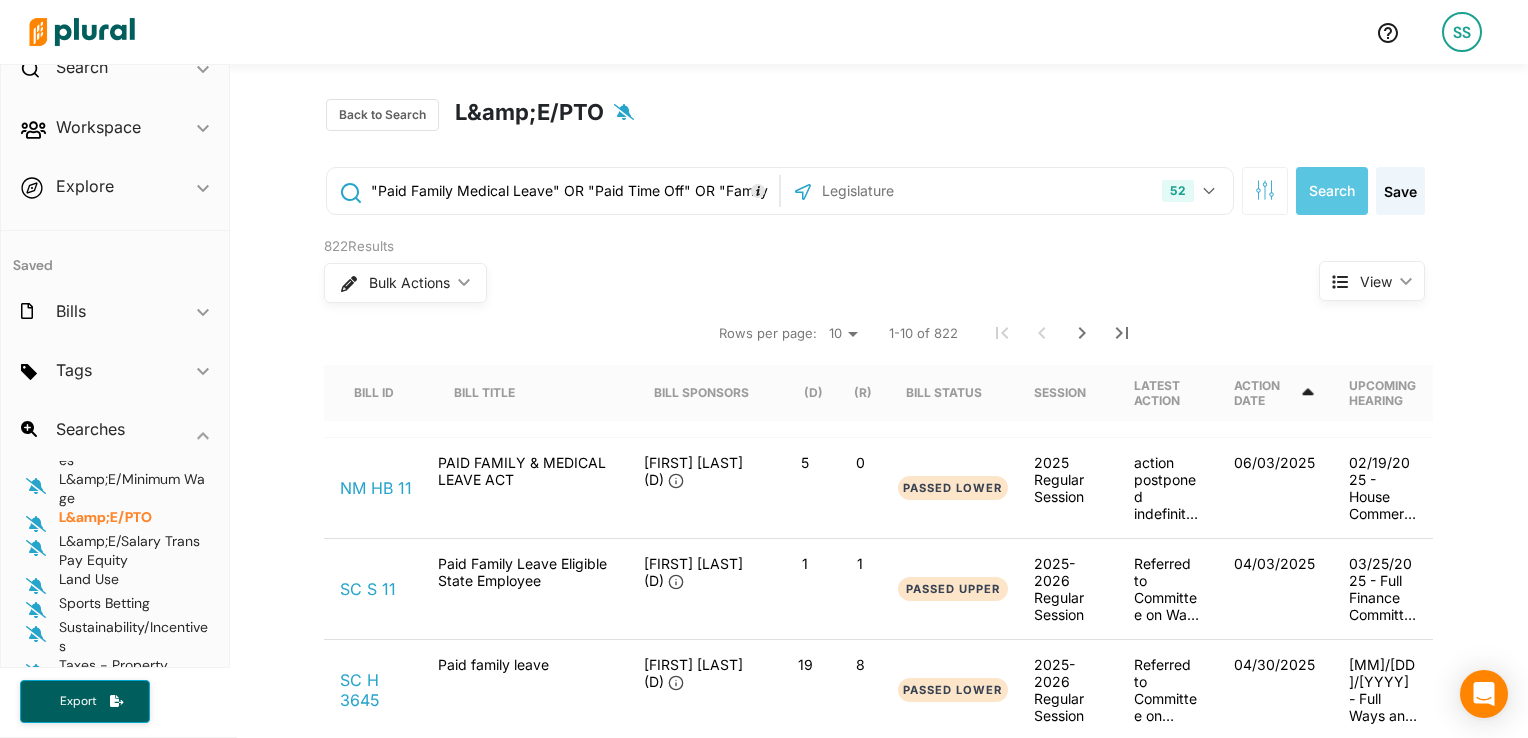 click on "Action Date" at bounding box center [1266, 393] 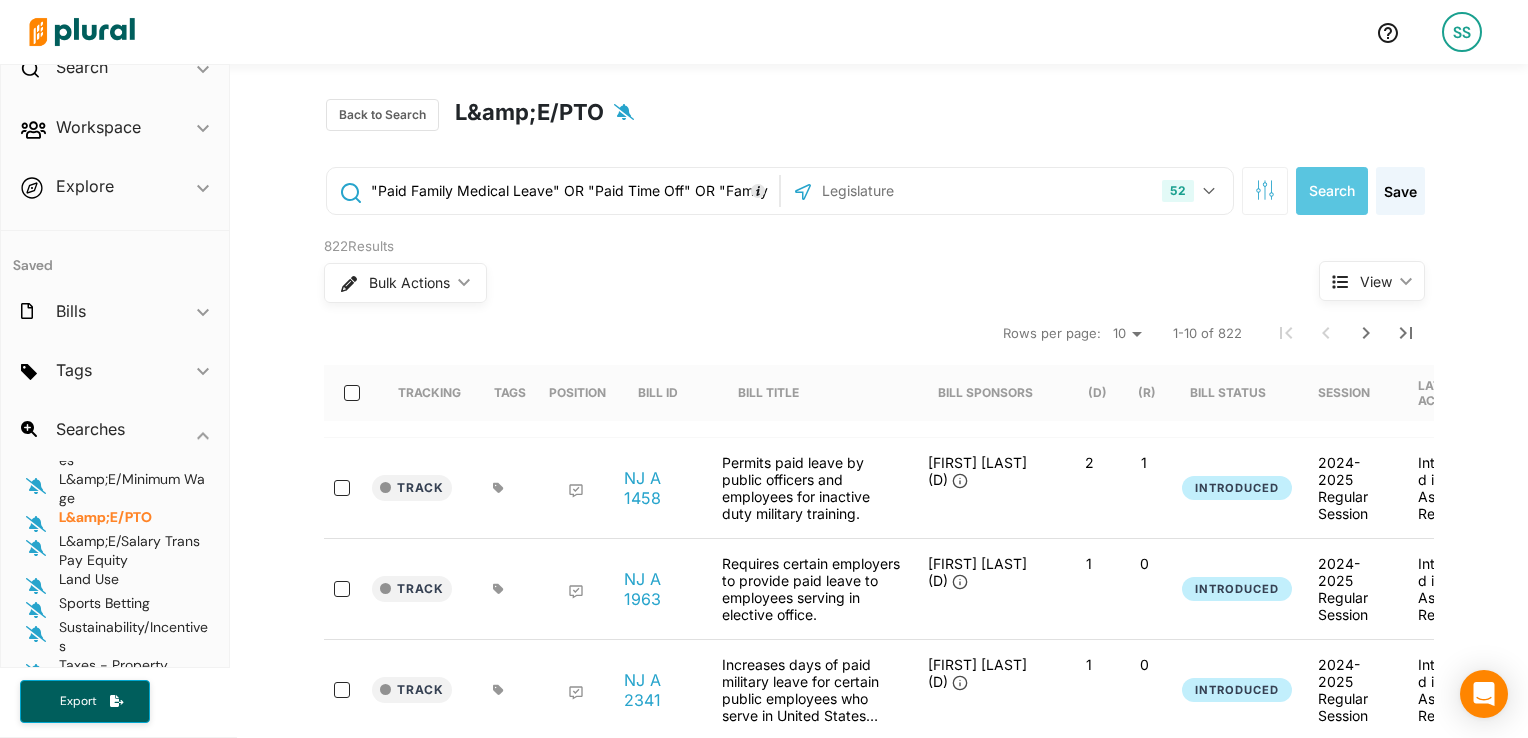 scroll, scrollTop: 0, scrollLeft: 304, axis: horizontal 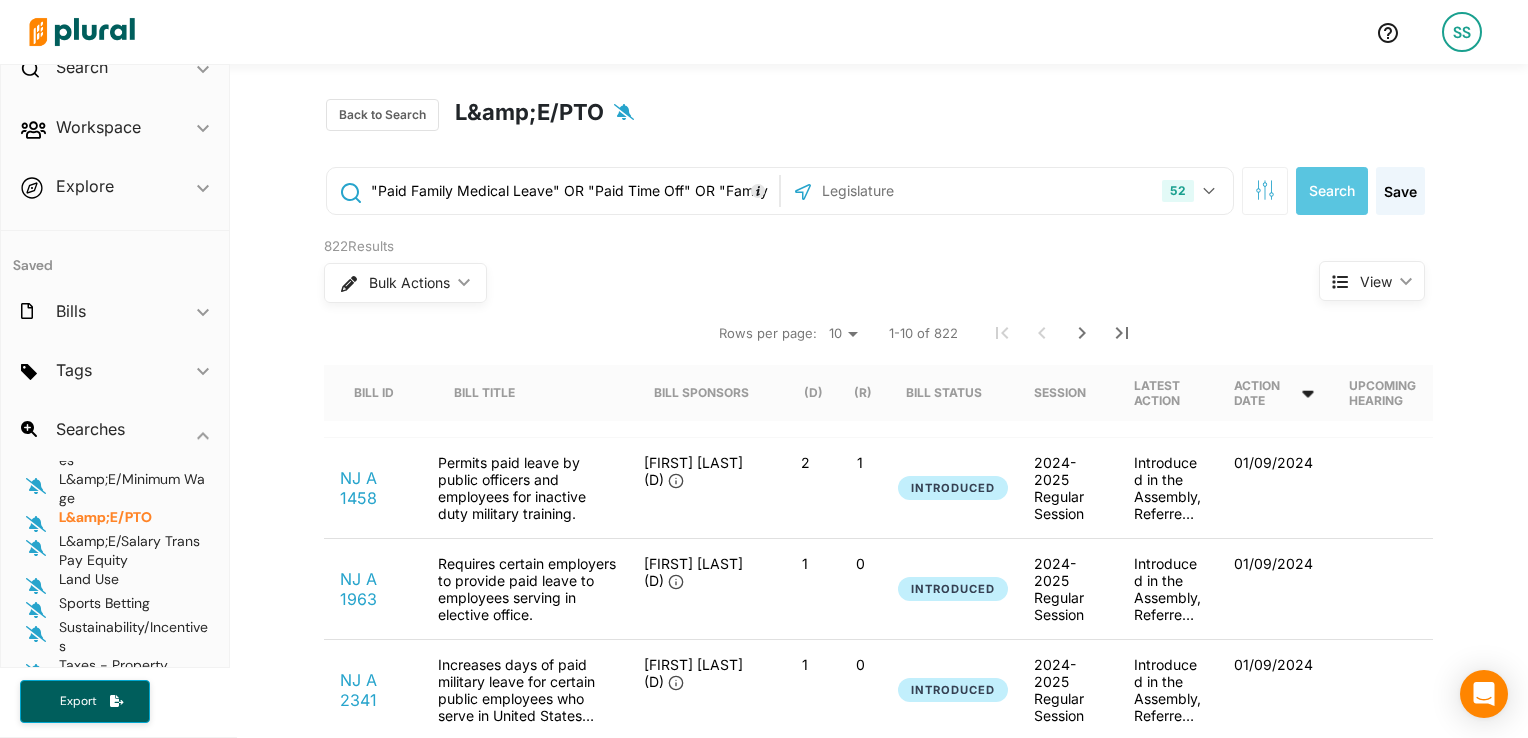 click on "Action Date" at bounding box center (1275, 393) 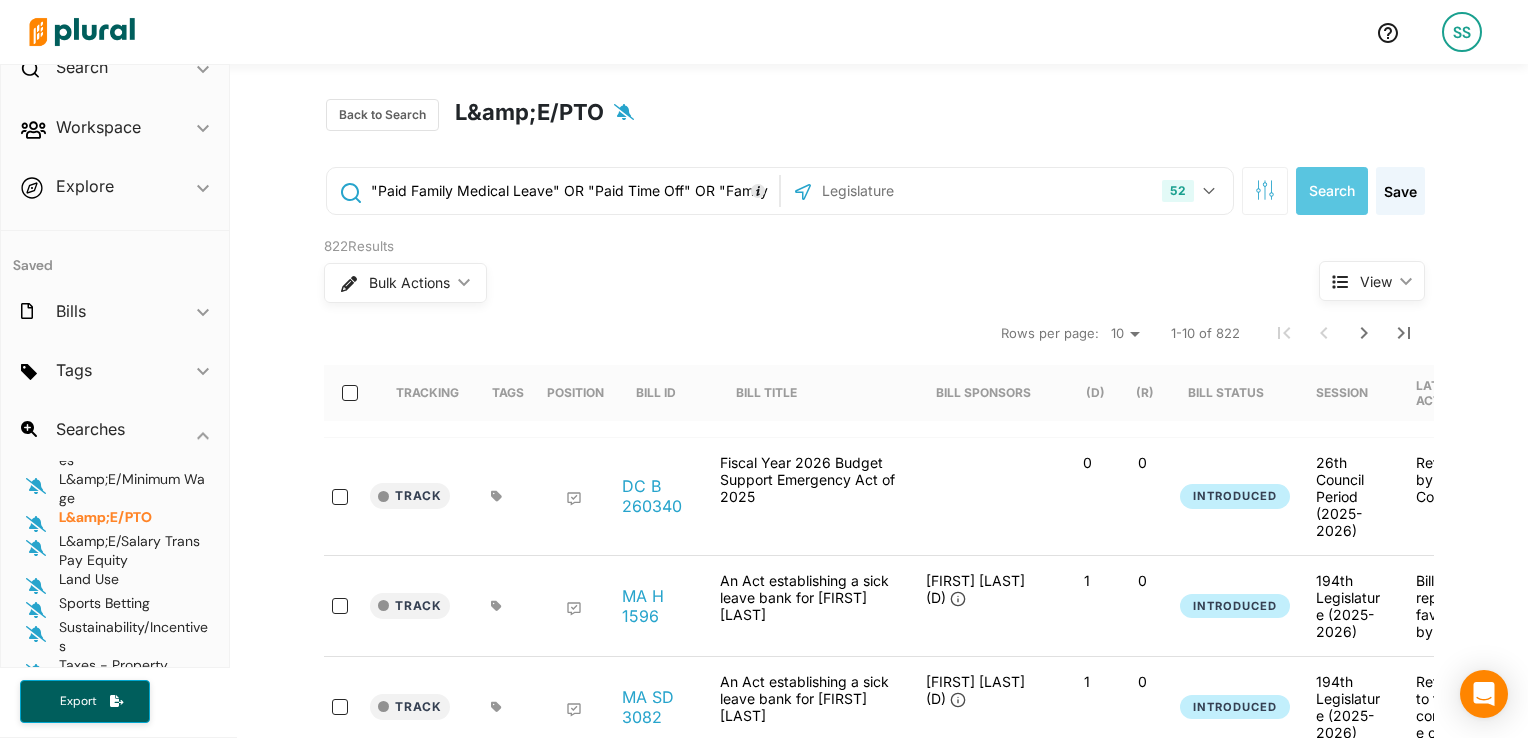 scroll, scrollTop: 0, scrollLeft: 3, axis: horizontal 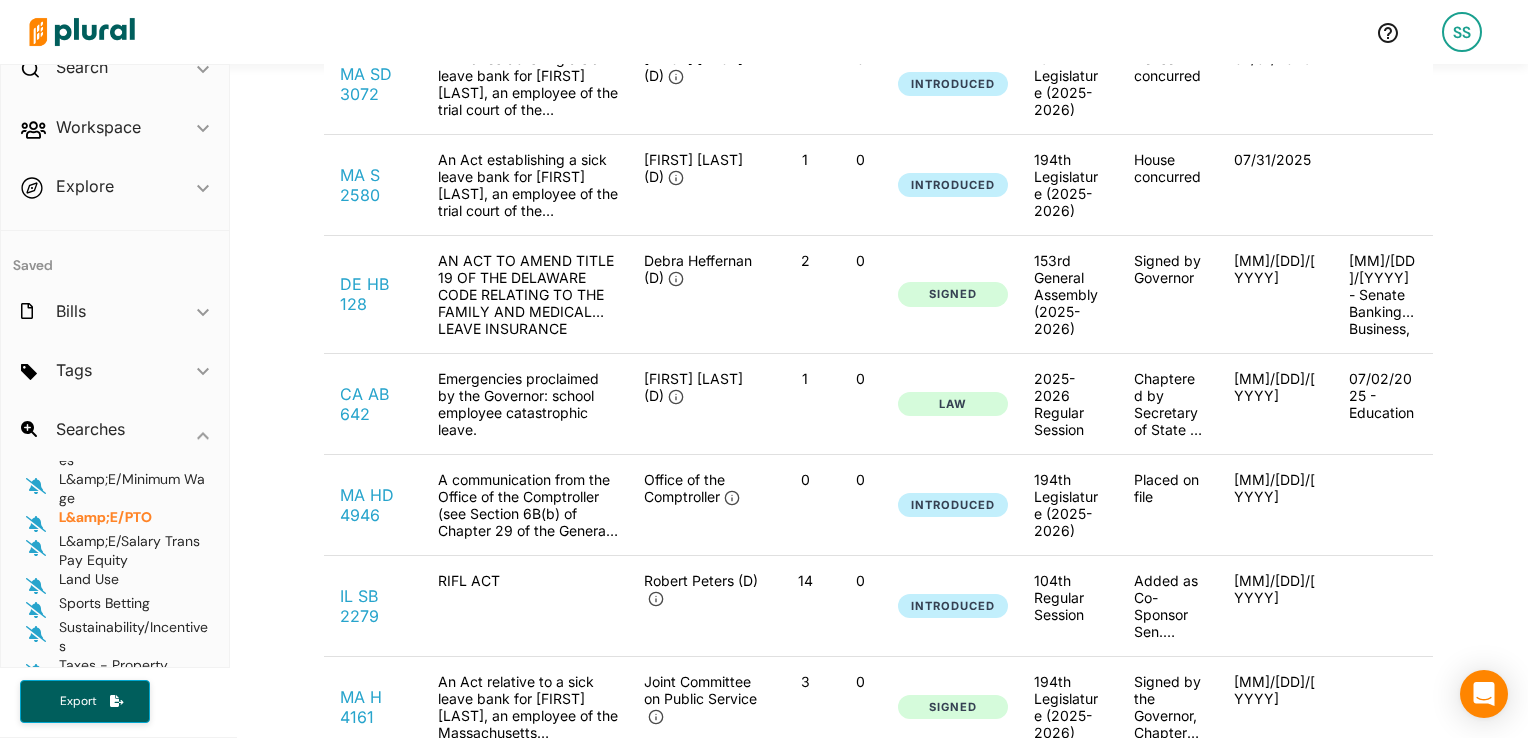 click on "Track IL SB 2279 RIFL ACT Robert Peters (D) 14 0 Introduced 104th Regular Session Added as Co-Sponsor Sen. Bill Cunningham 07/30/2025" at bounding box center (736, 606) 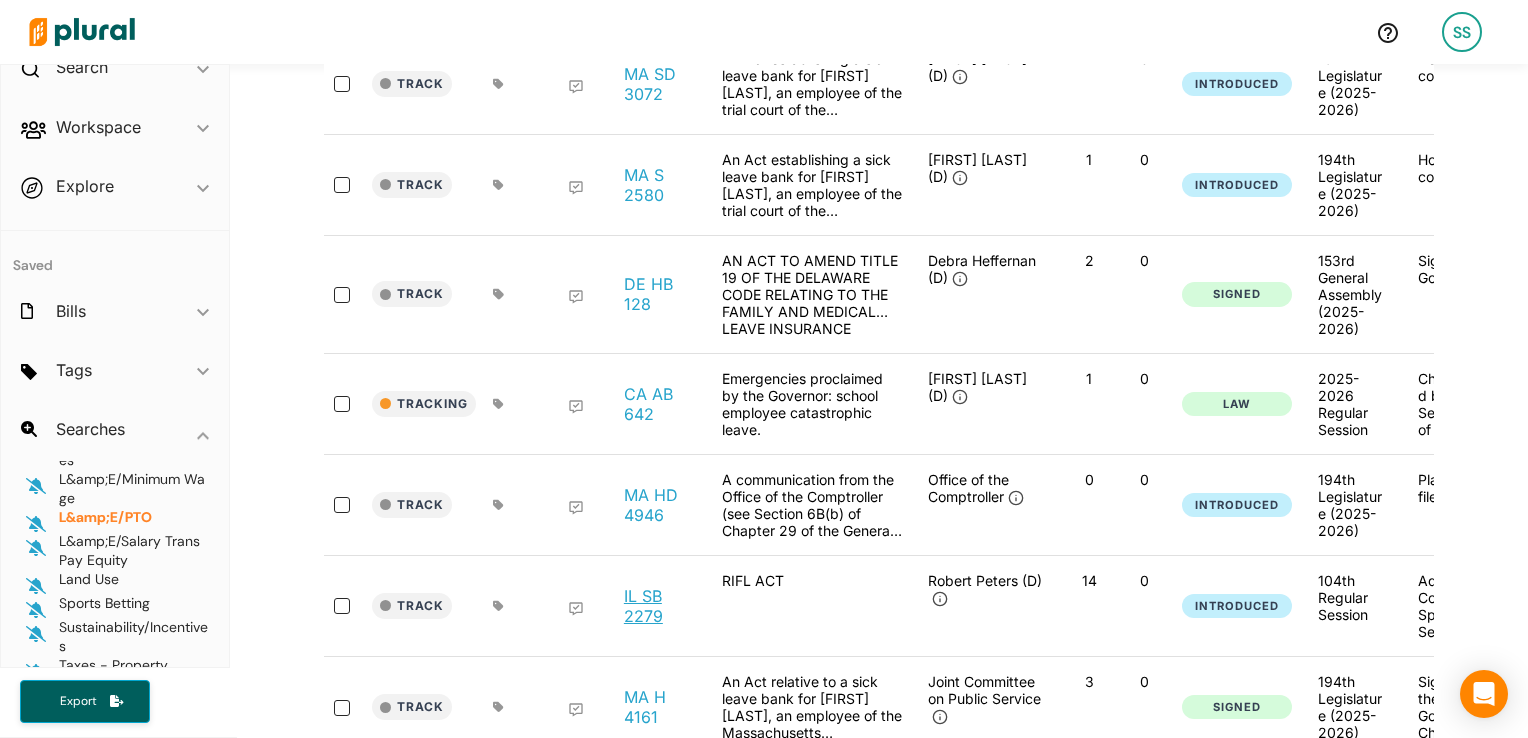 scroll, scrollTop: 0, scrollLeft: 304, axis: horizontal 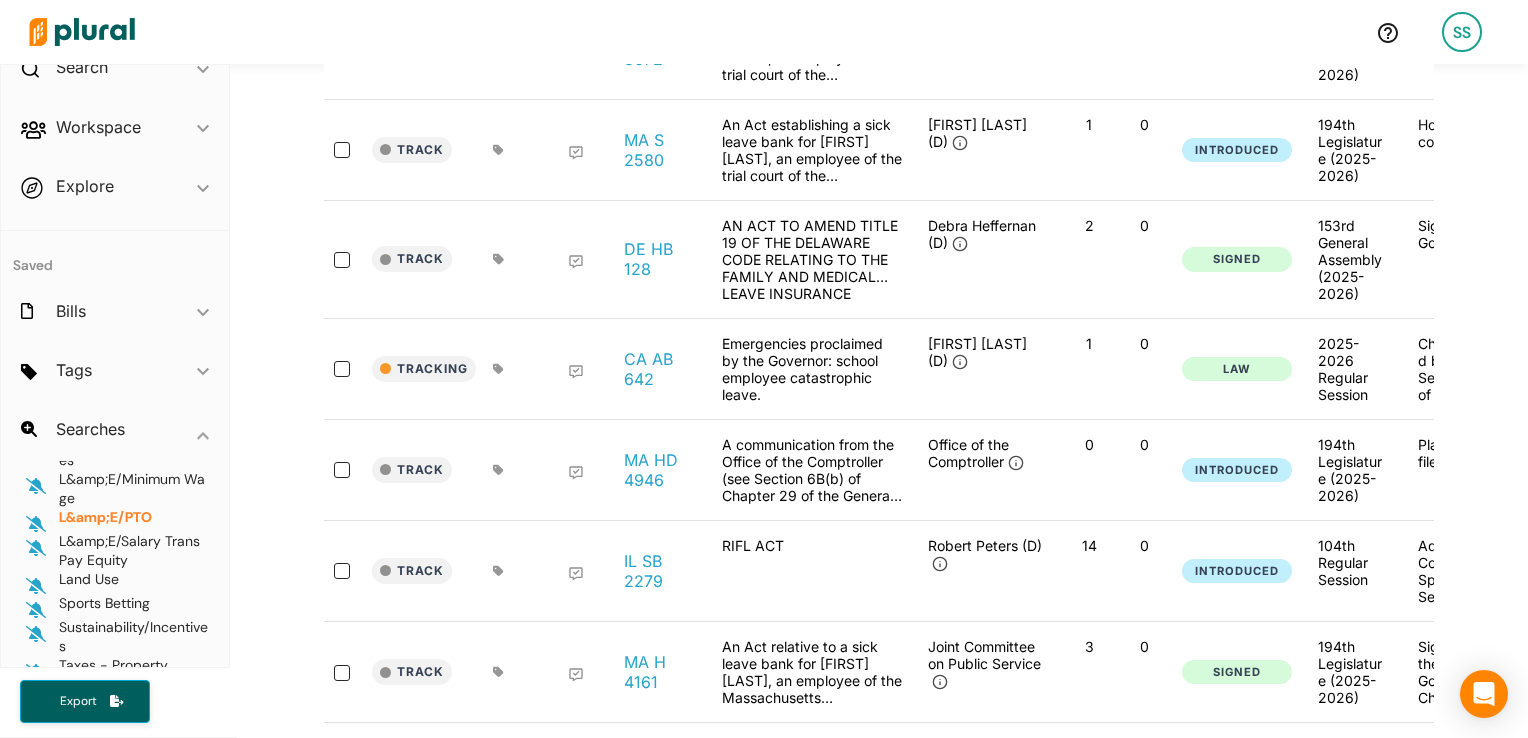 drag, startPoint x: 626, startPoint y: 563, endPoint x: 582, endPoint y: -74, distance: 638.5178 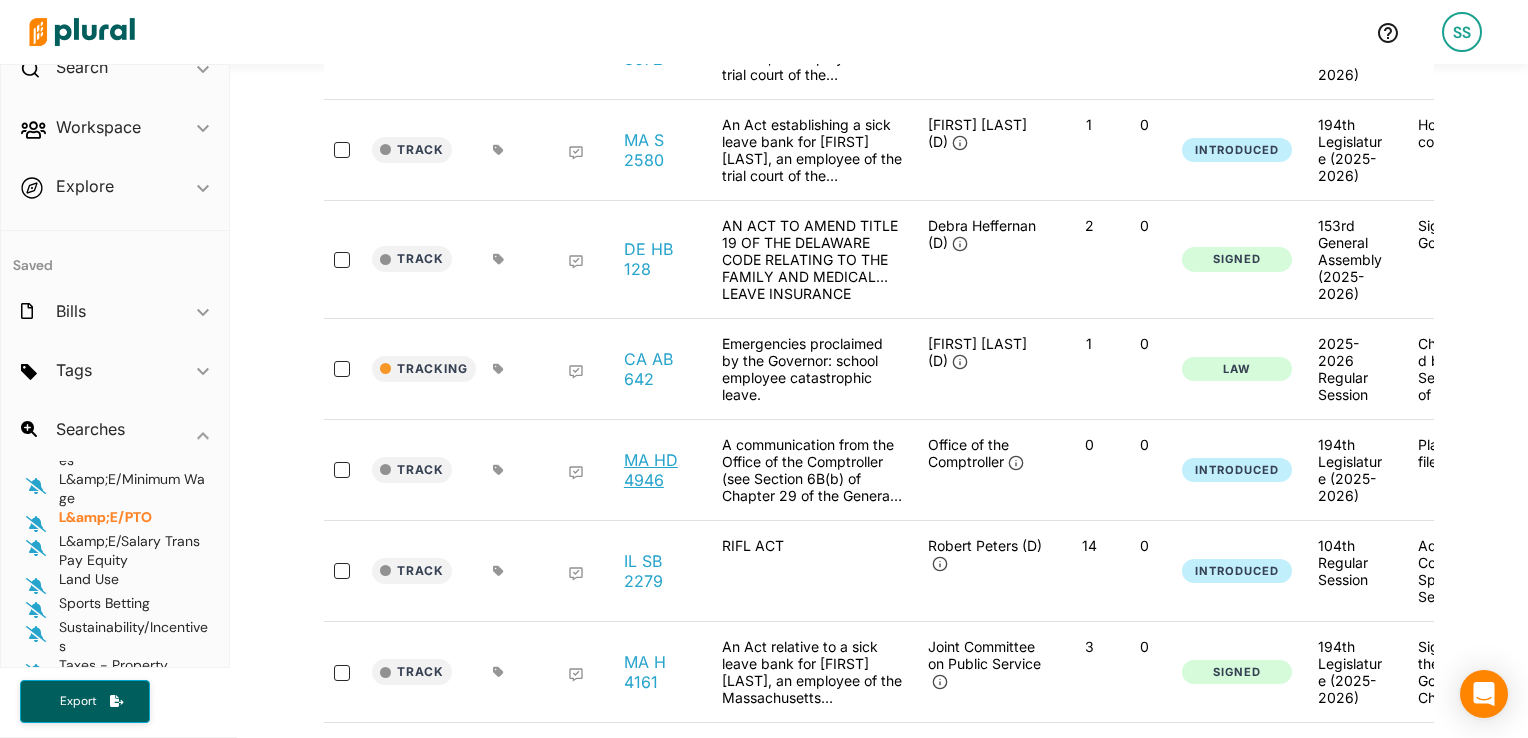 scroll, scrollTop: 1027, scrollLeft: 0, axis: vertical 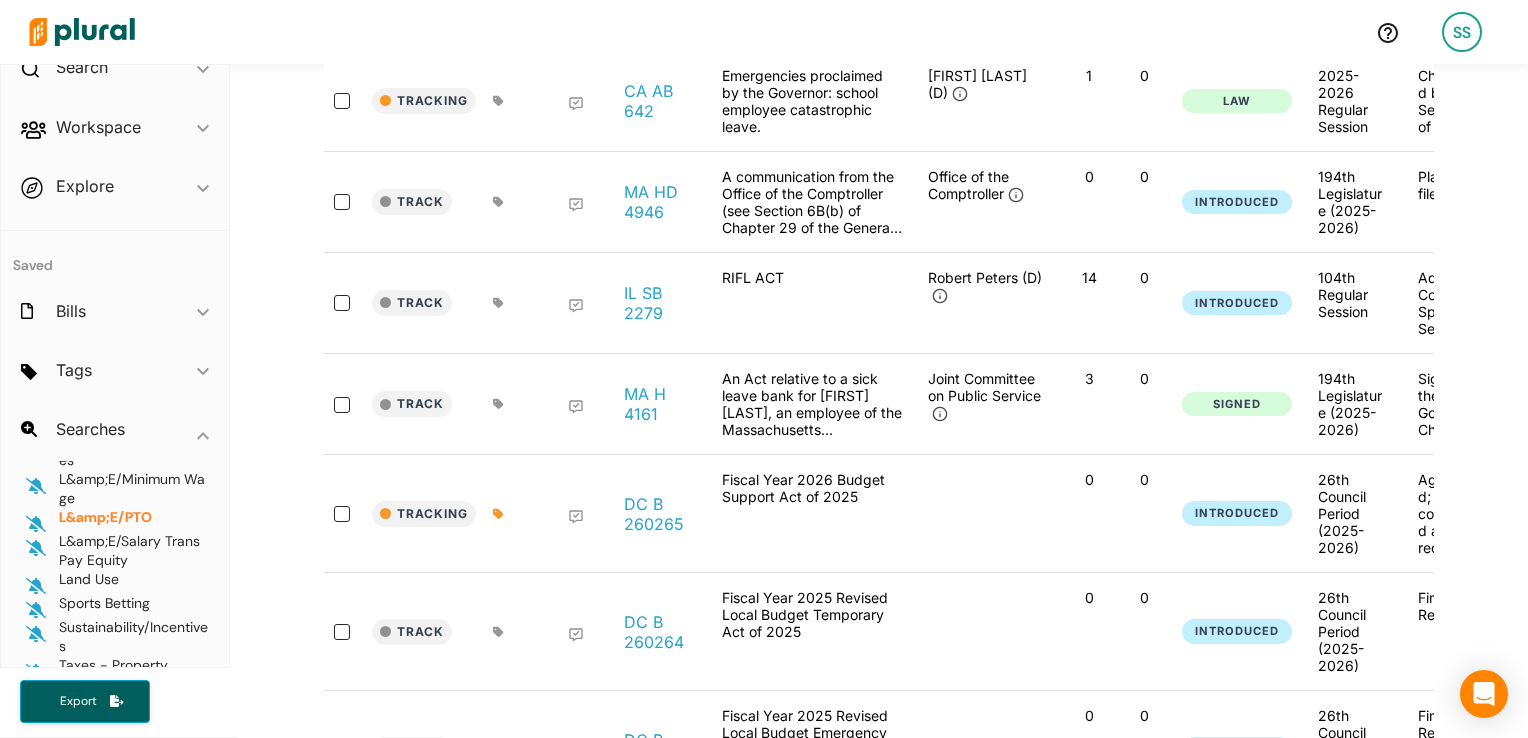 click on "Tracking DC B 260265 Fiscal Year 2026 Budget Support Act of 2025 0 0 Introduced 26th Council Period (2025-2026) Agendized; not considered at the request of  Felder and Bonds 07/28/2025" at bounding box center (1020, 514) 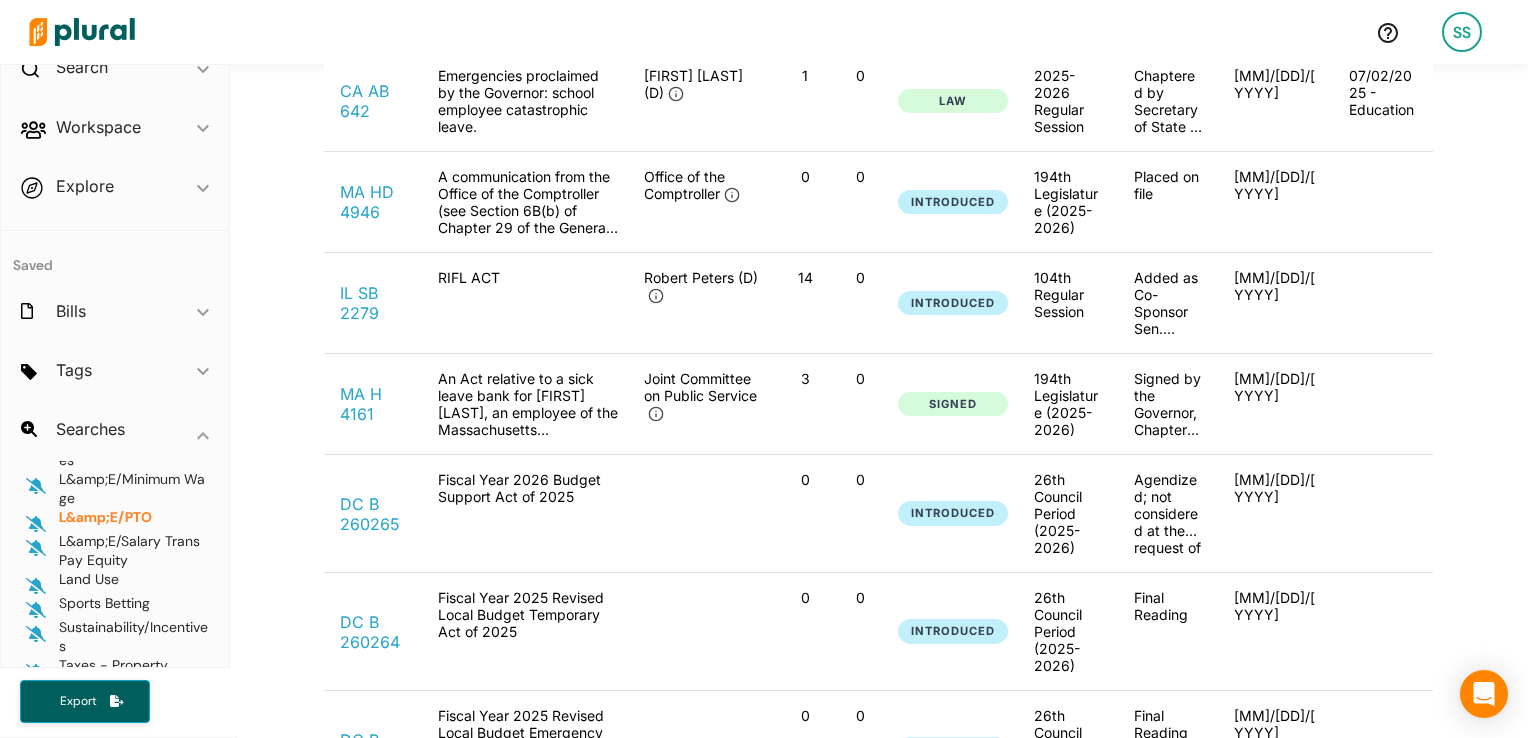 scroll, scrollTop: 0, scrollLeft: 0, axis: both 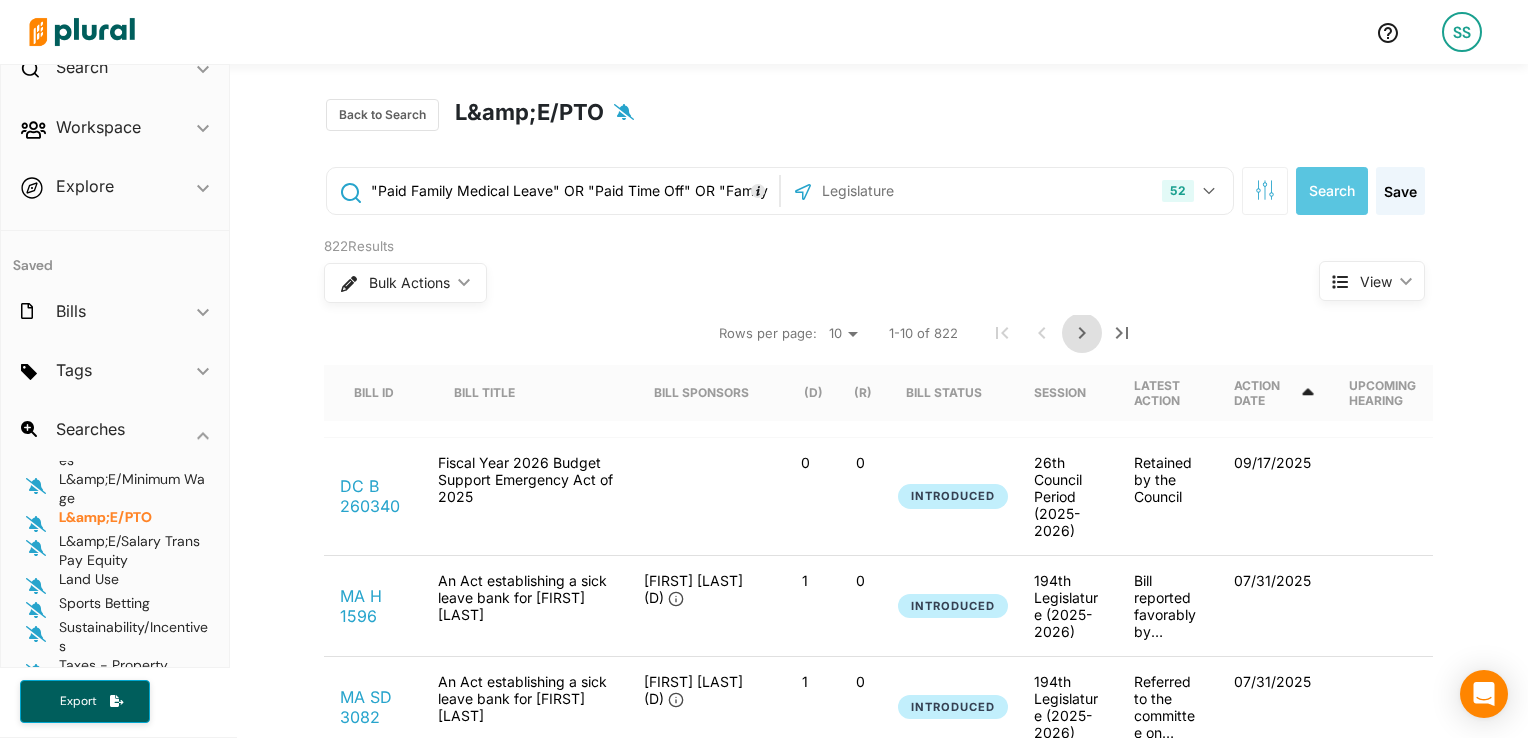 click 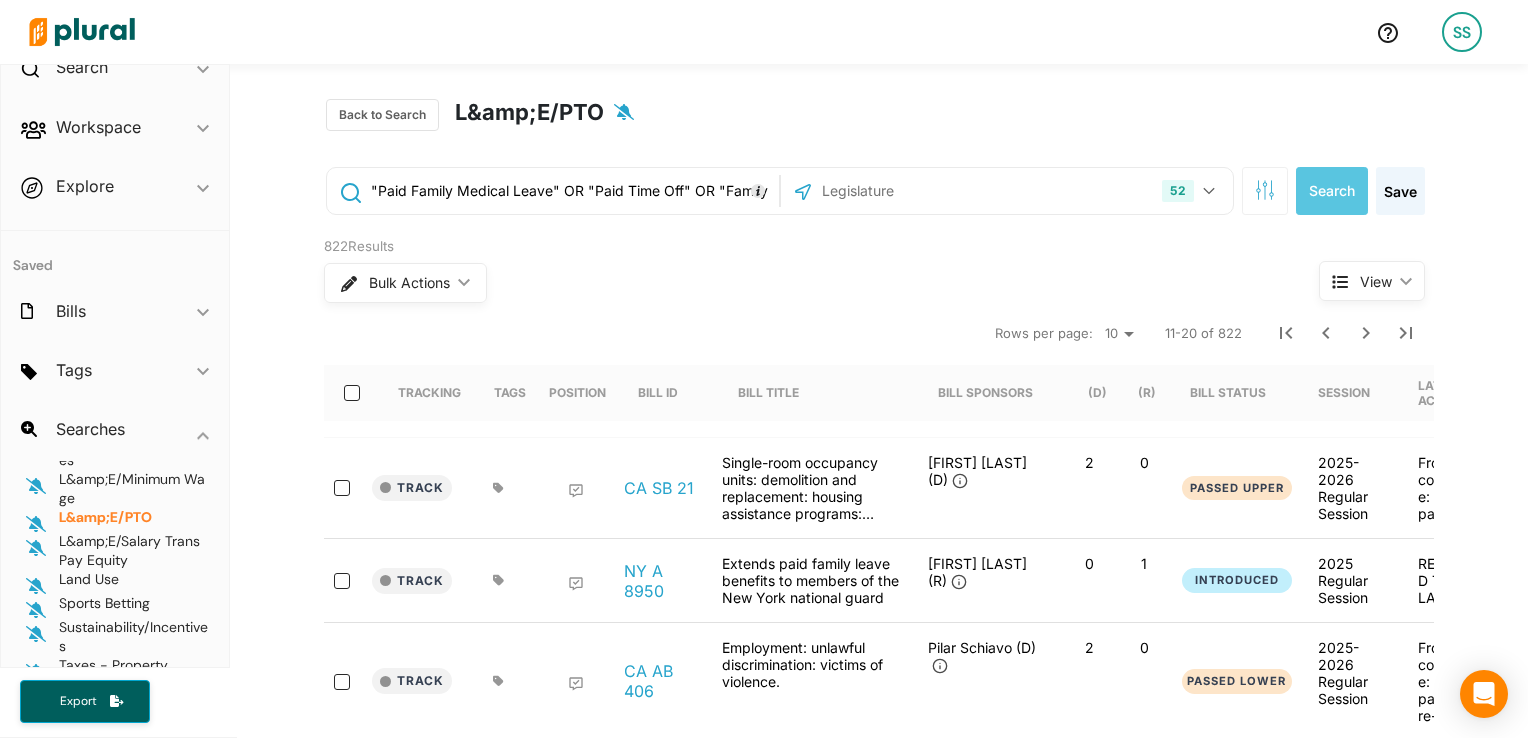 scroll, scrollTop: 132, scrollLeft: 0, axis: vertical 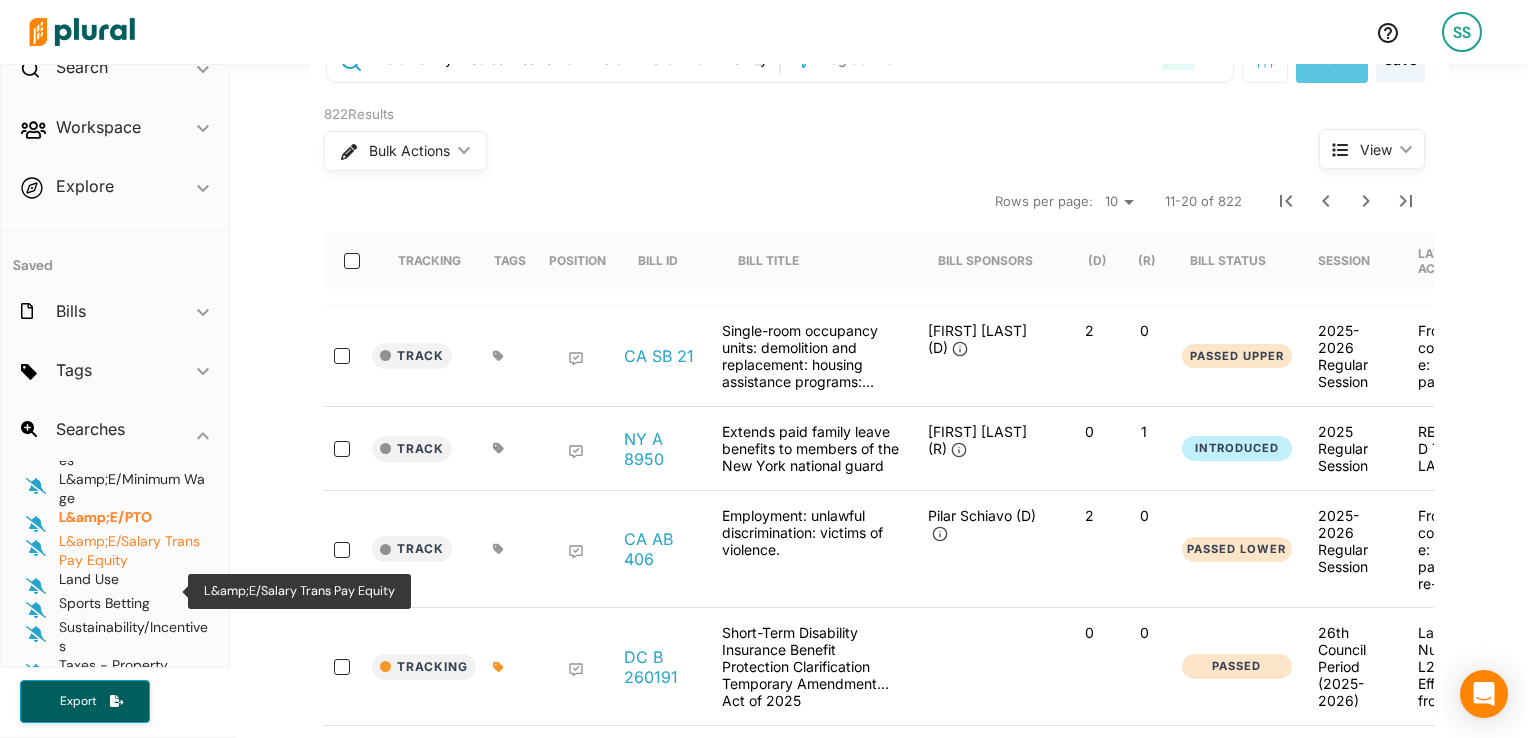 click on "L&amp;E/Salary Trans Pay Equity" at bounding box center [129, 550] 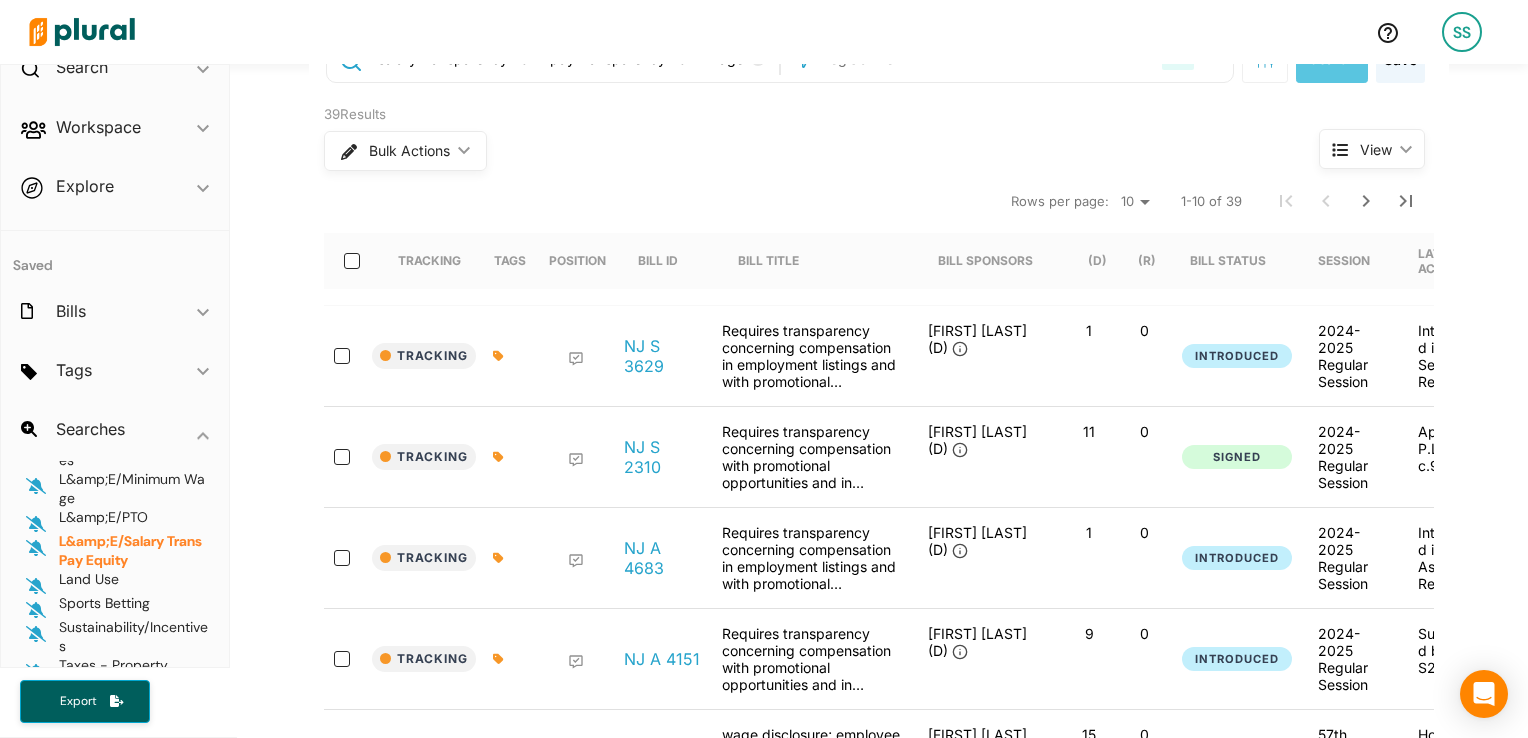 scroll, scrollTop: 0, scrollLeft: 304, axis: horizontal 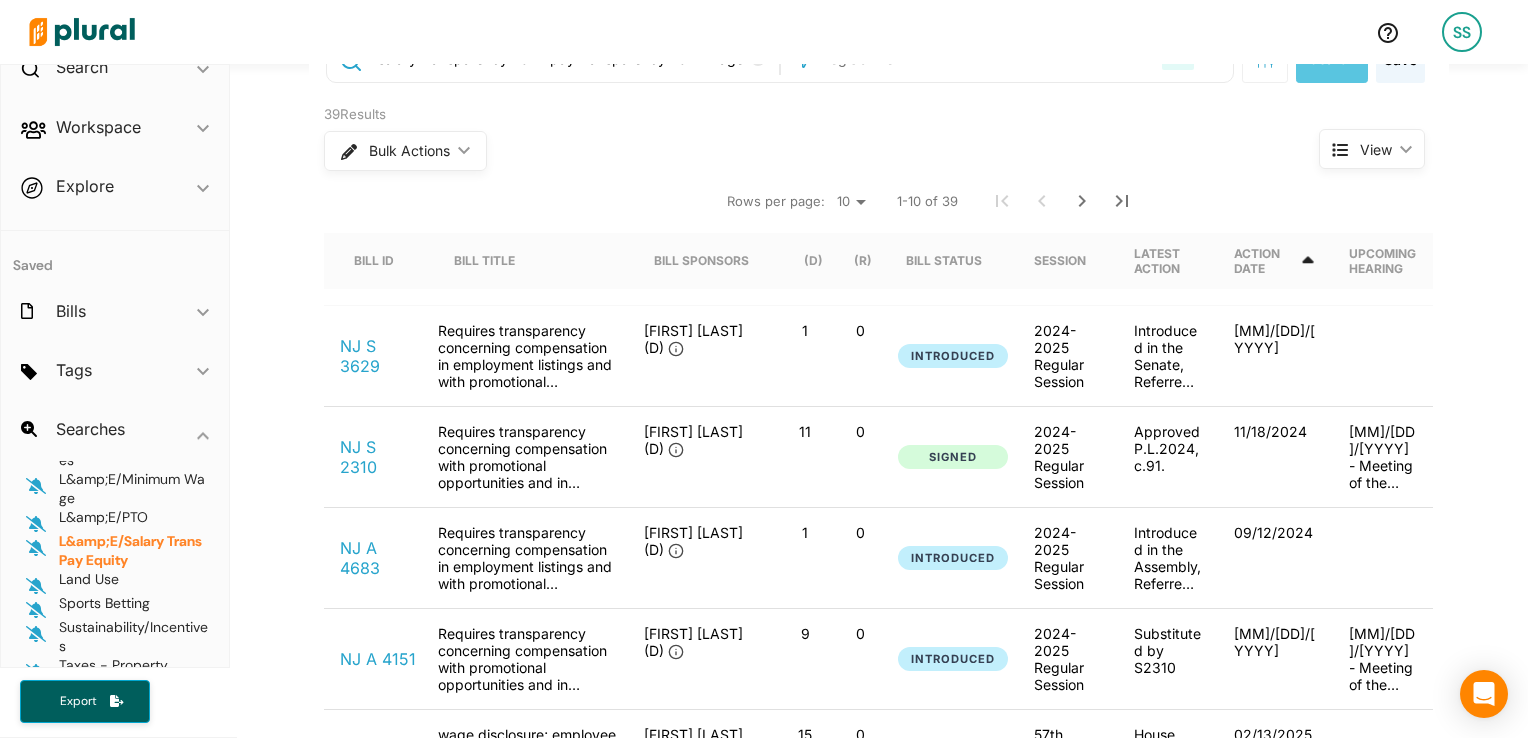 click on "Action Date" at bounding box center [1266, 261] 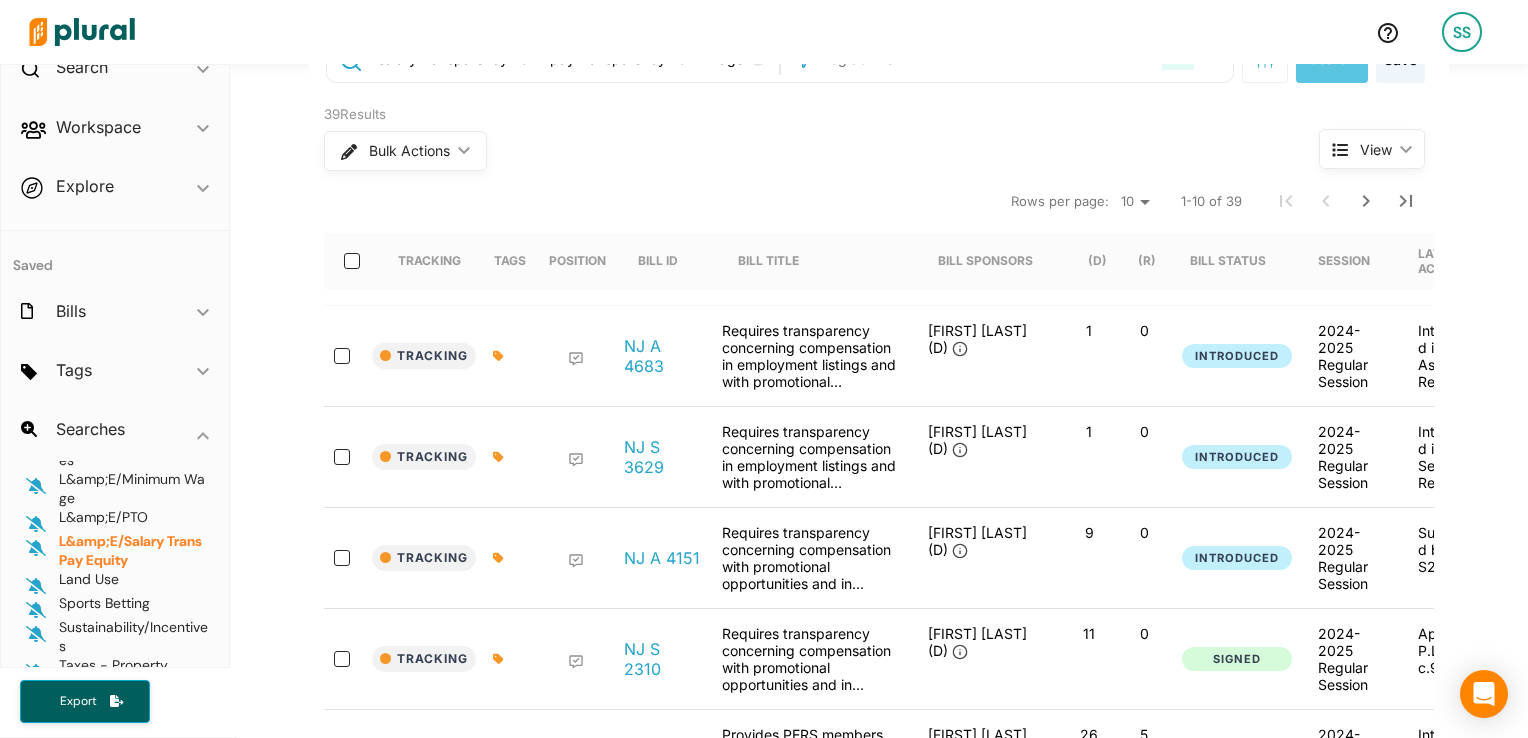 scroll, scrollTop: 0, scrollLeft: 304, axis: horizontal 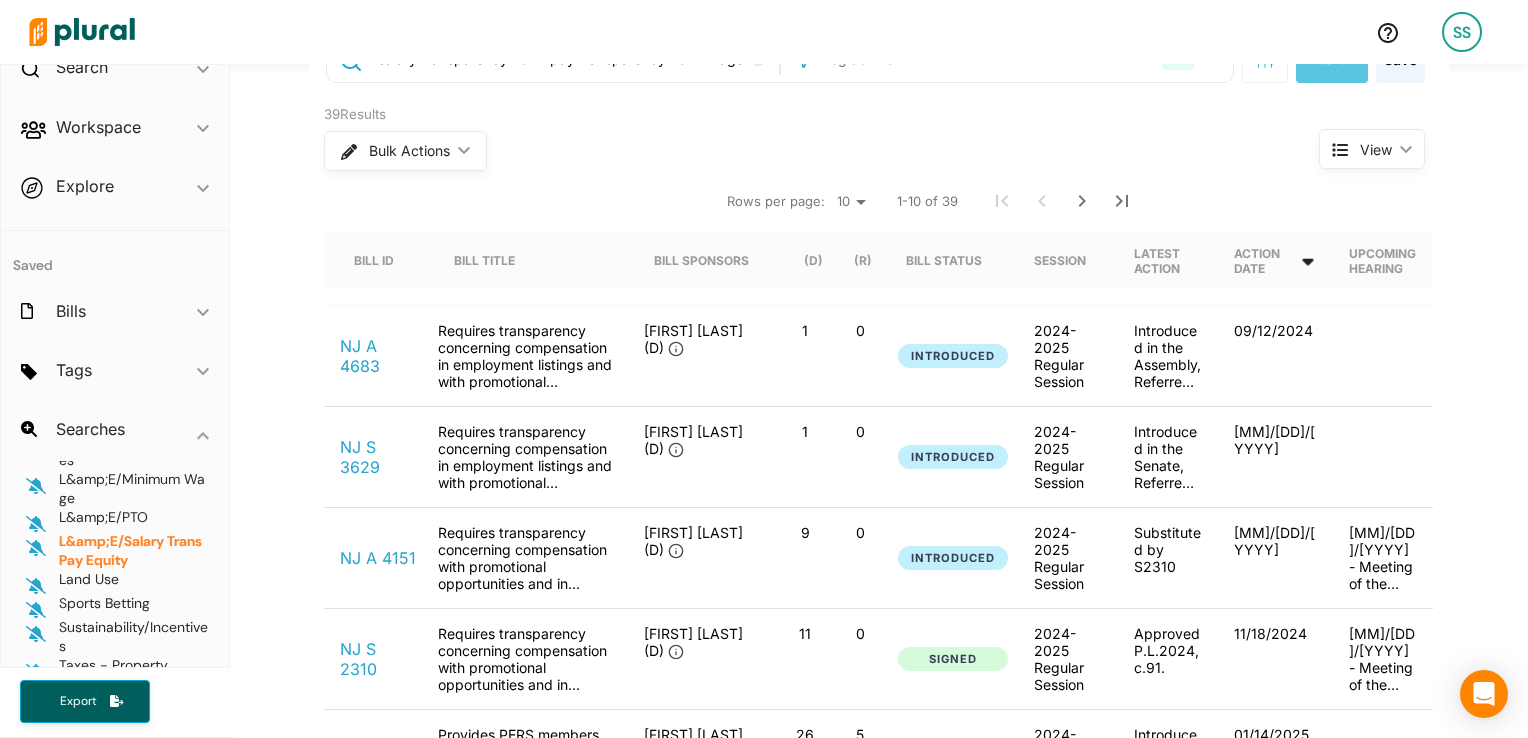 click on "Action Date" at bounding box center [1266, 261] 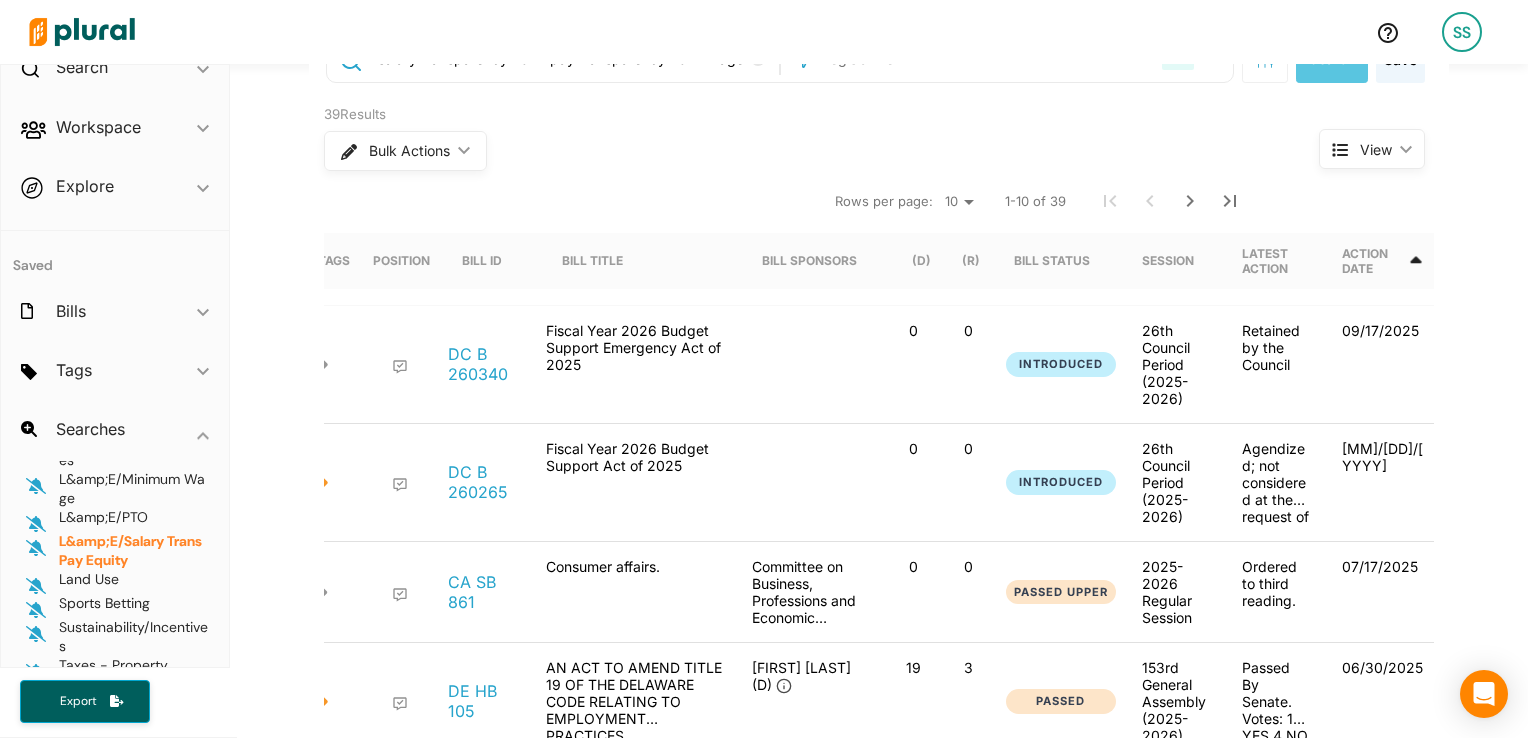 scroll, scrollTop: 0, scrollLeft: 3, axis: horizontal 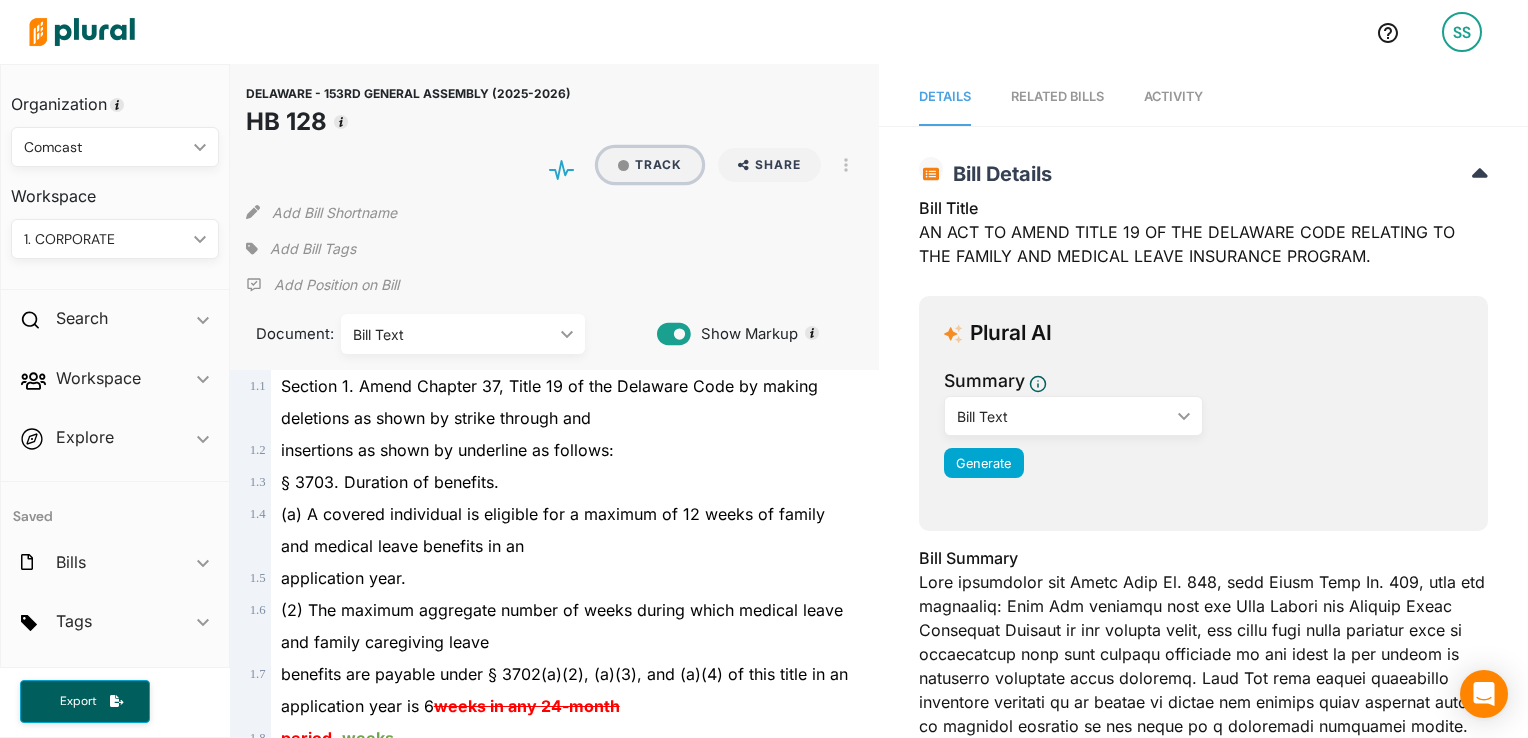click on "Track" at bounding box center (650, 165) 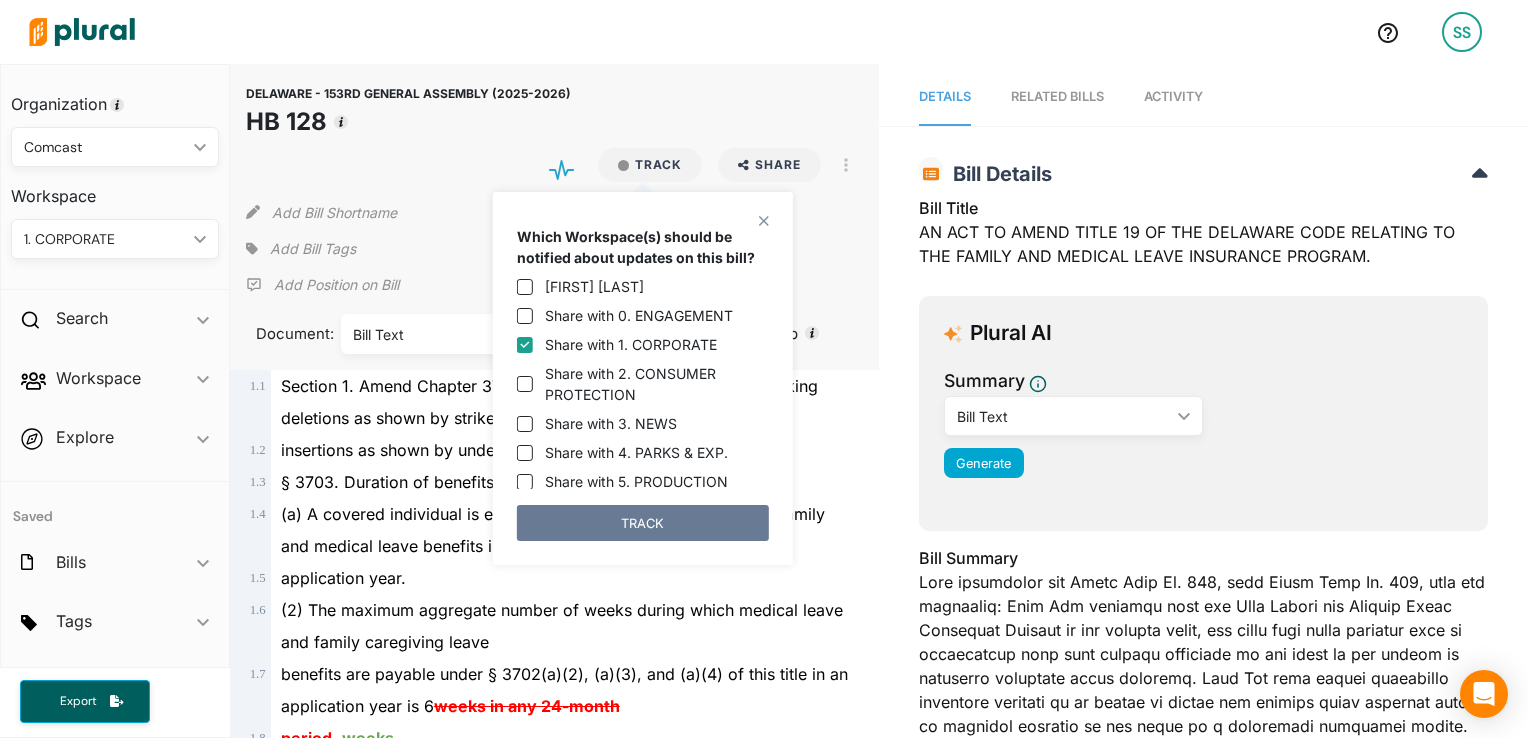 click on "TRACK" at bounding box center [643, 523] 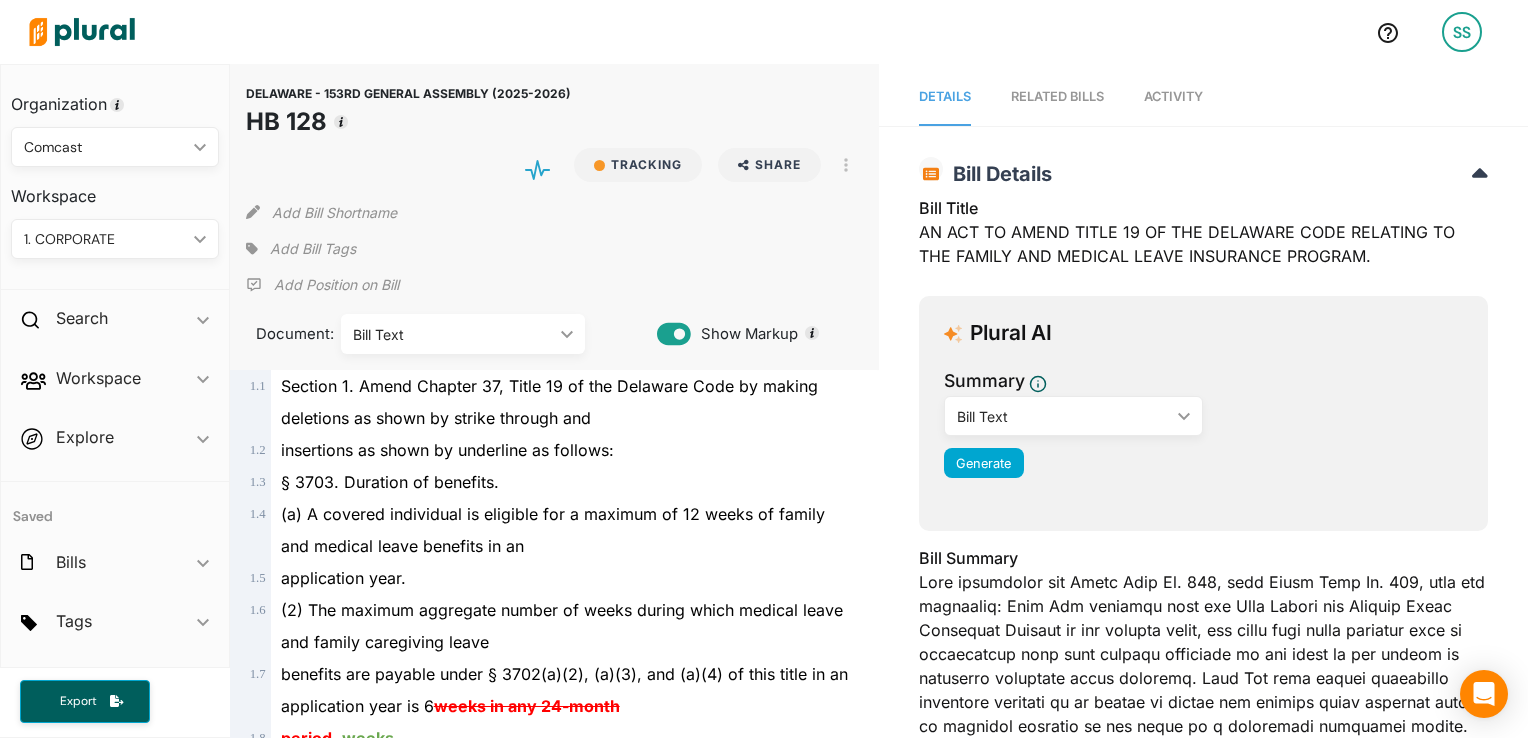 click on "Add Bill Tags" at bounding box center [301, 249] 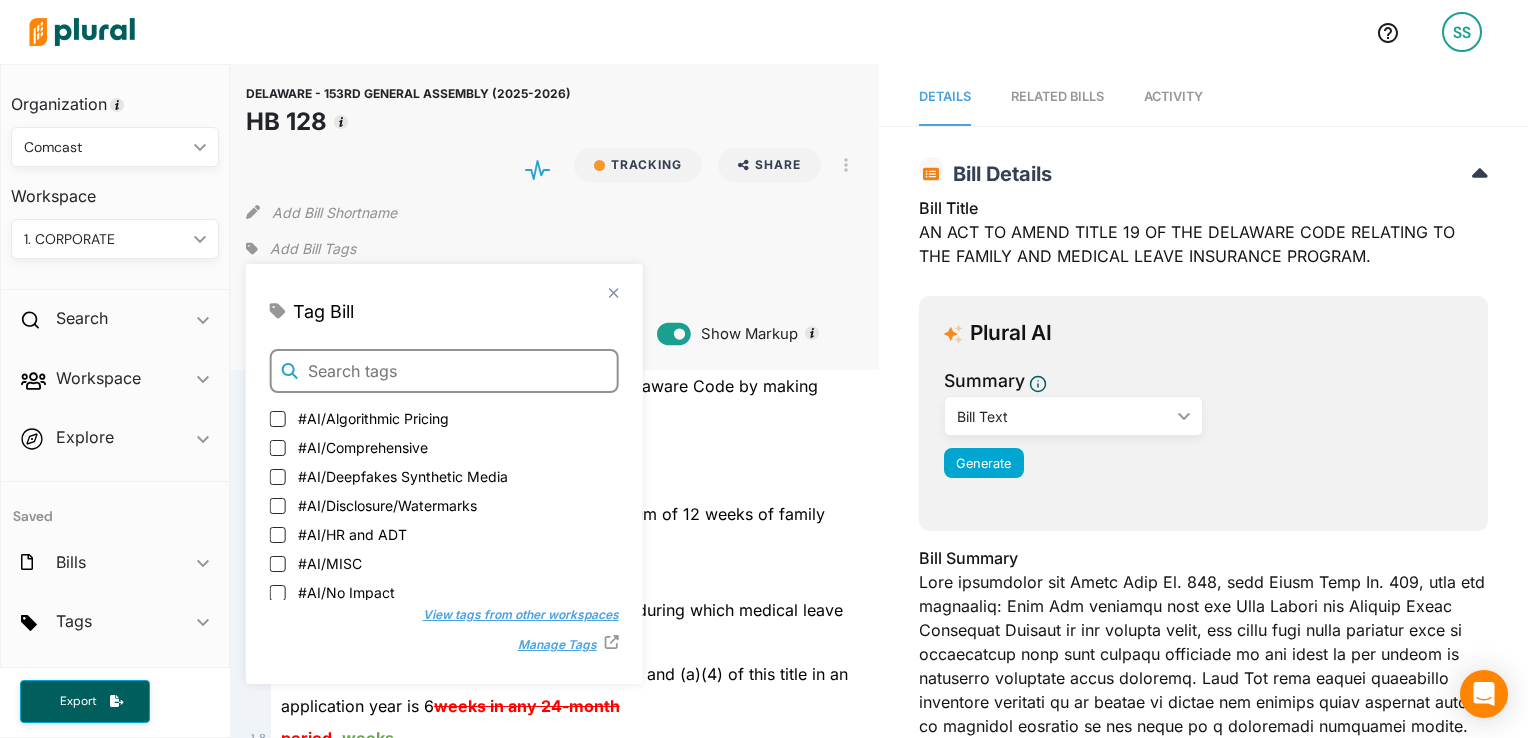 click at bounding box center (444, 371) 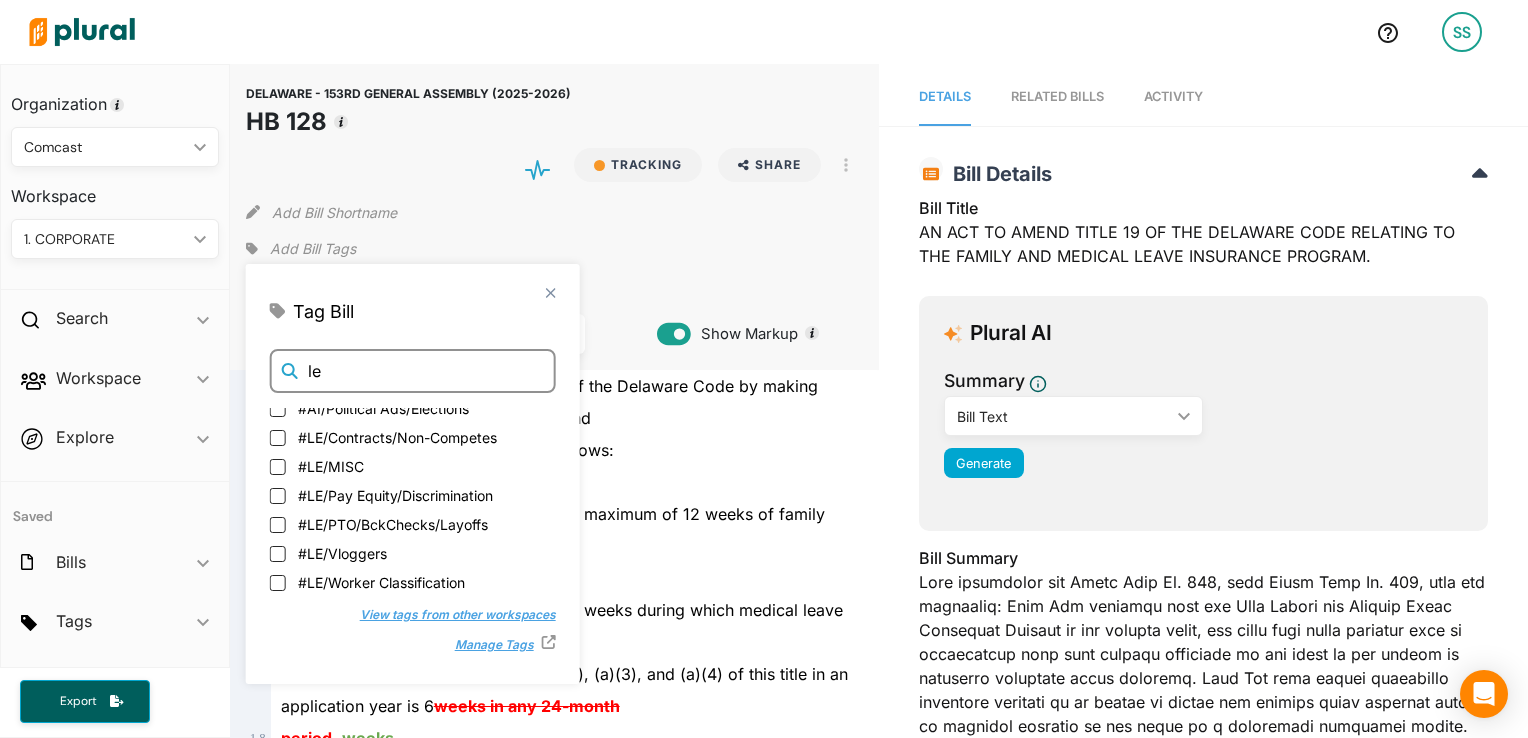 scroll, scrollTop: 0, scrollLeft: 0, axis: both 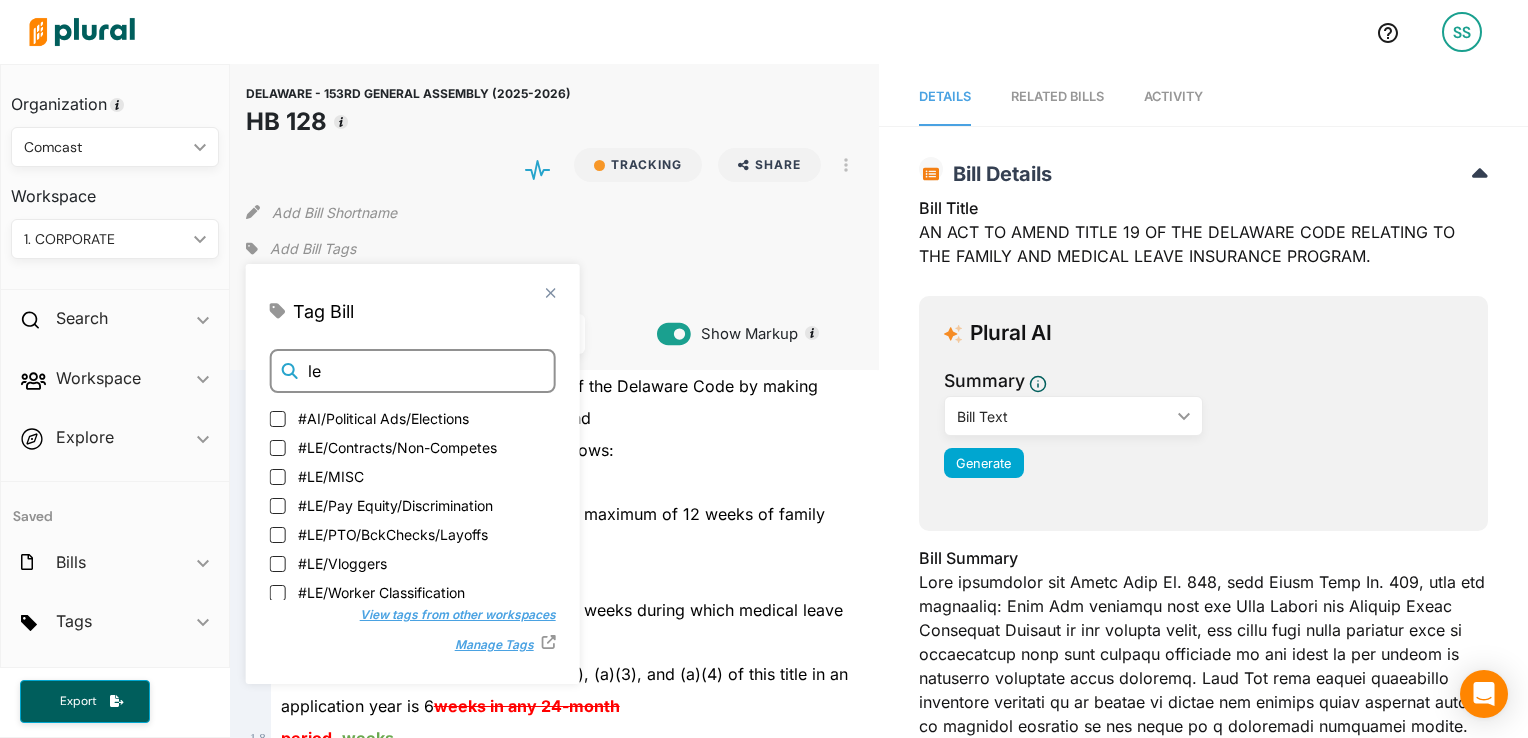 type on "l" 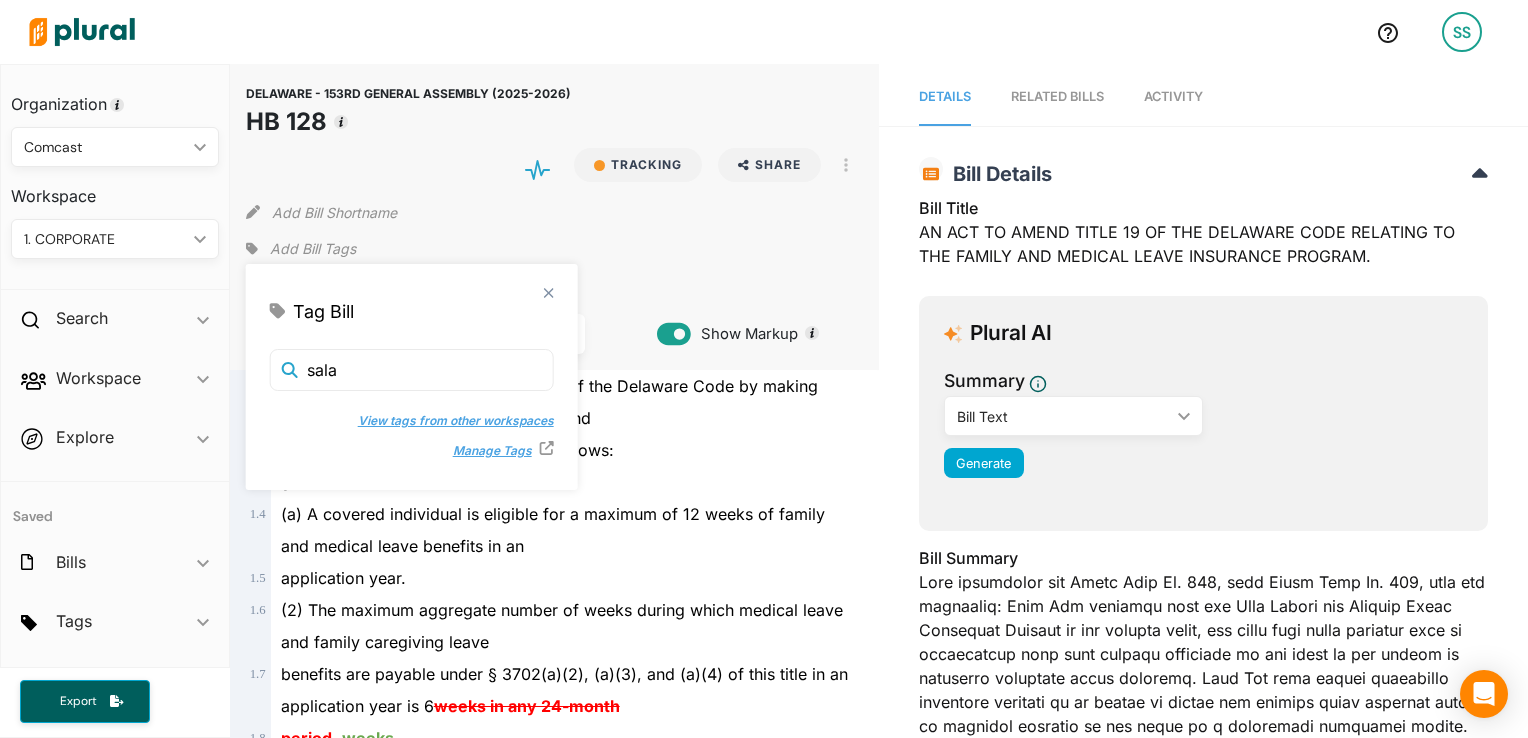 click on "View tags from other workspaces" at bounding box center (446, 421) 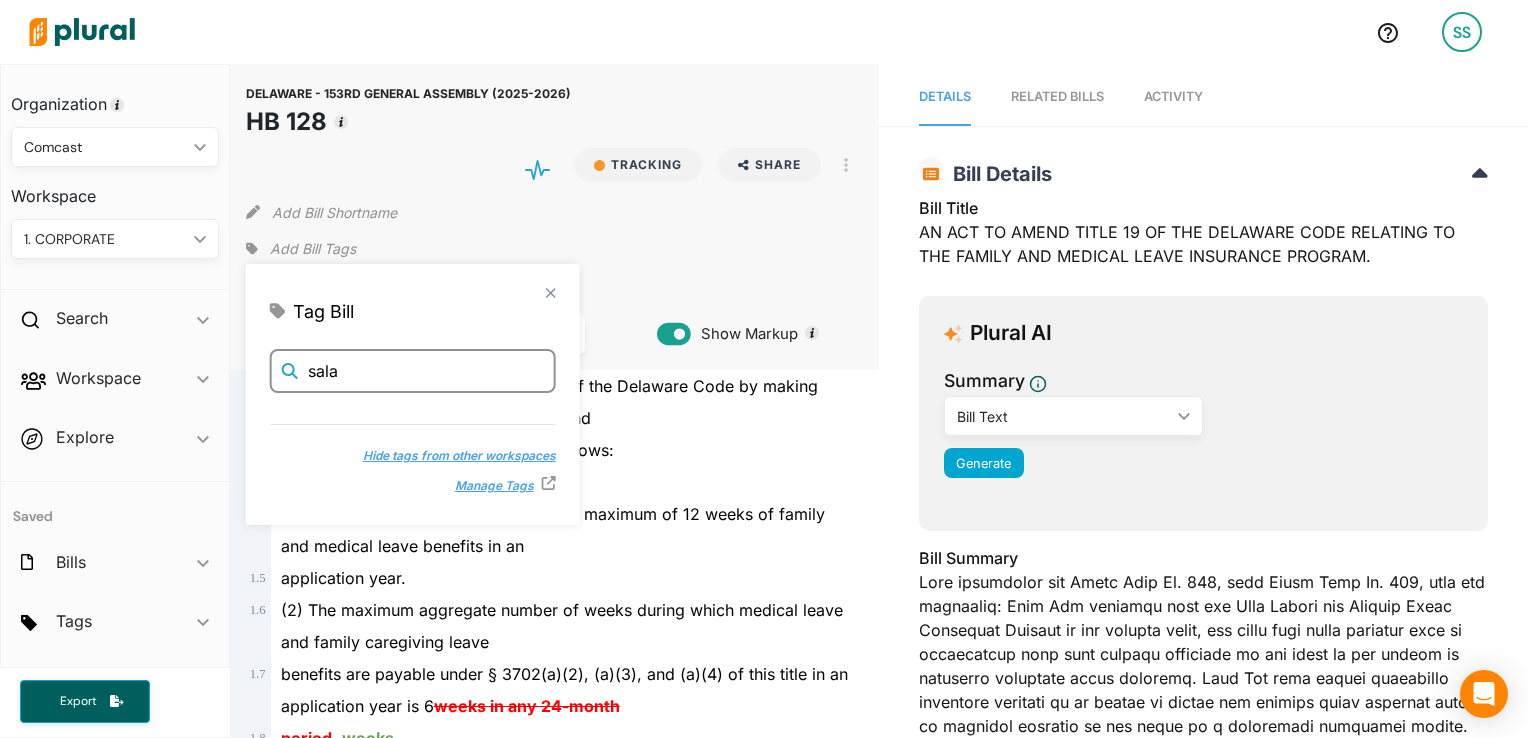 click on "sala" at bounding box center [413, 371] 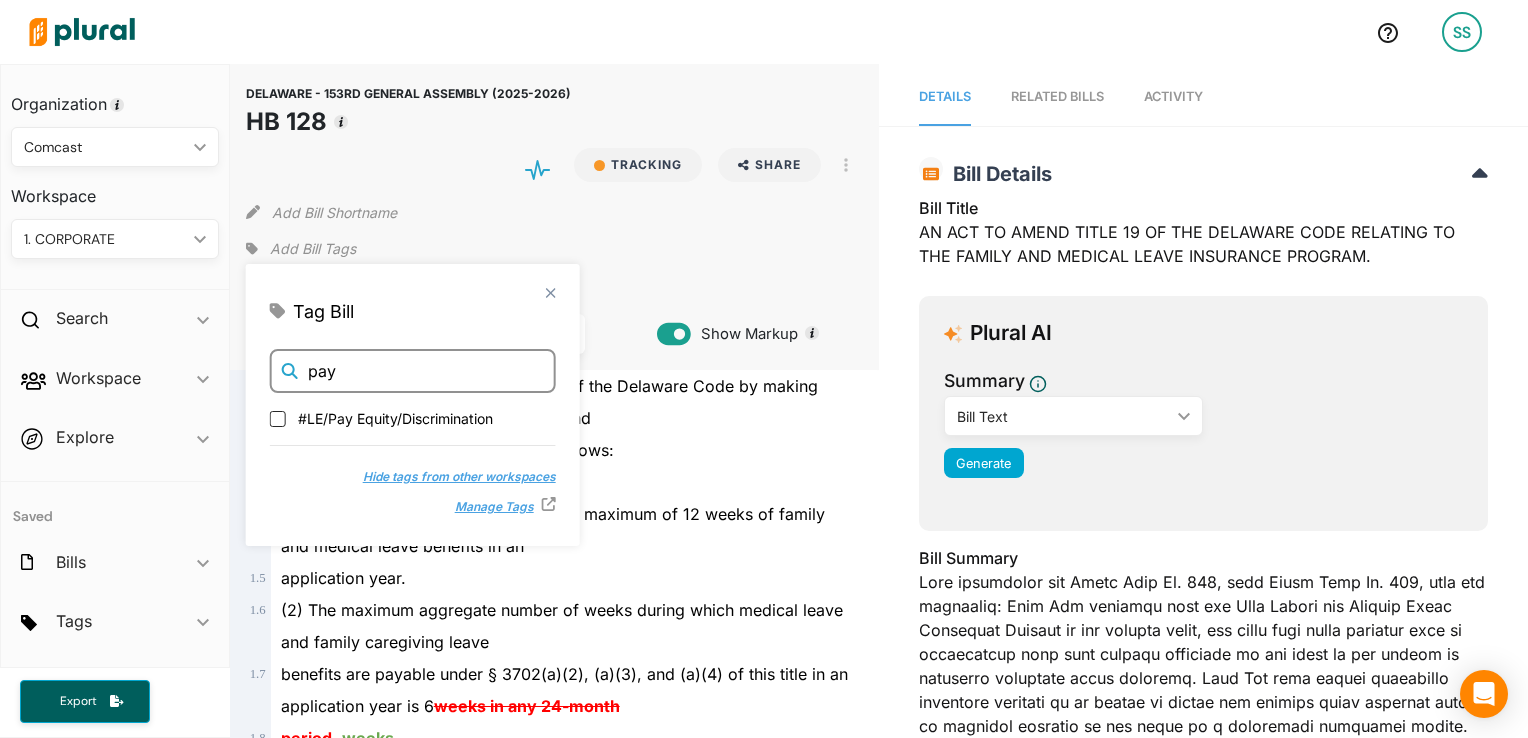 type on "pay" 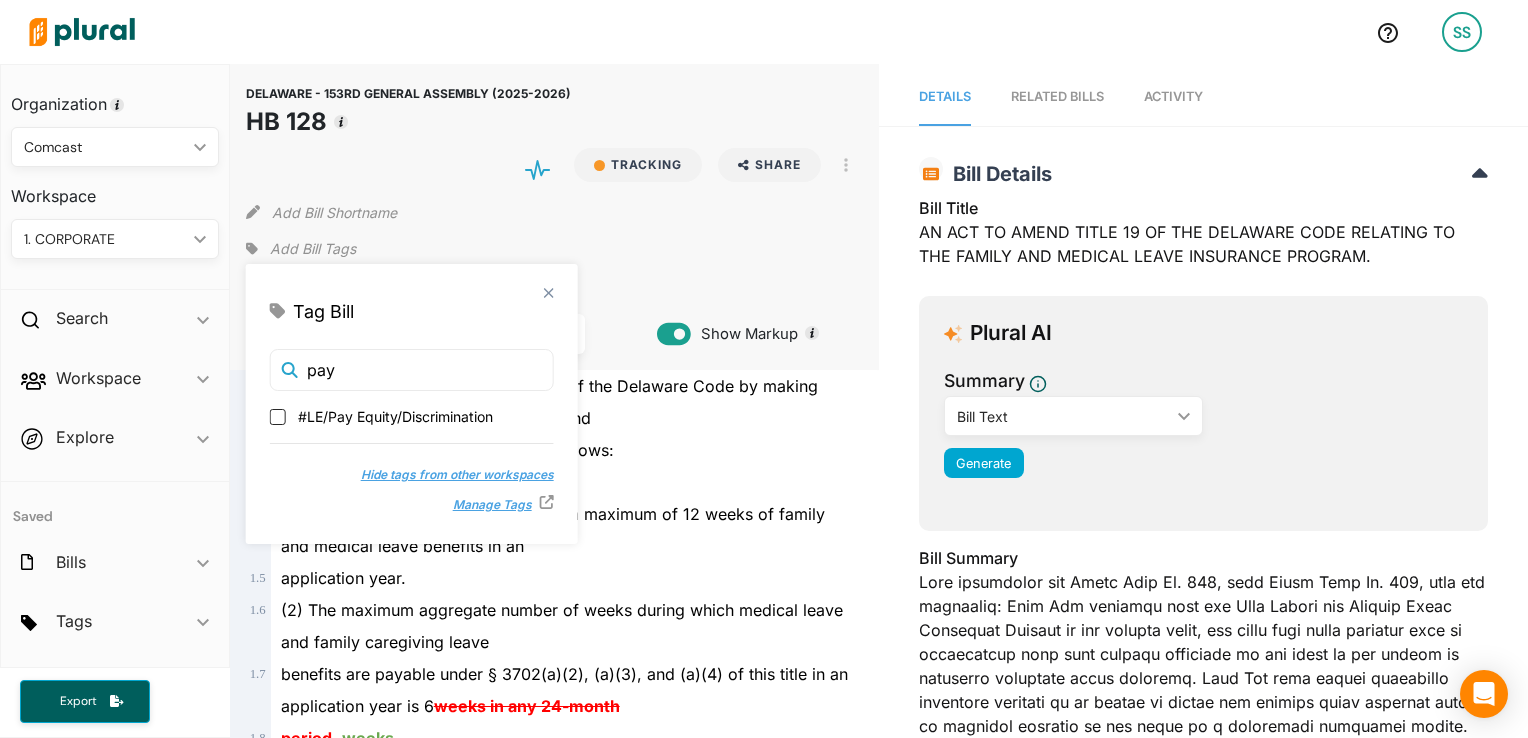 click on "#LE/Pay Equity/Discrimination" at bounding box center (395, 416) 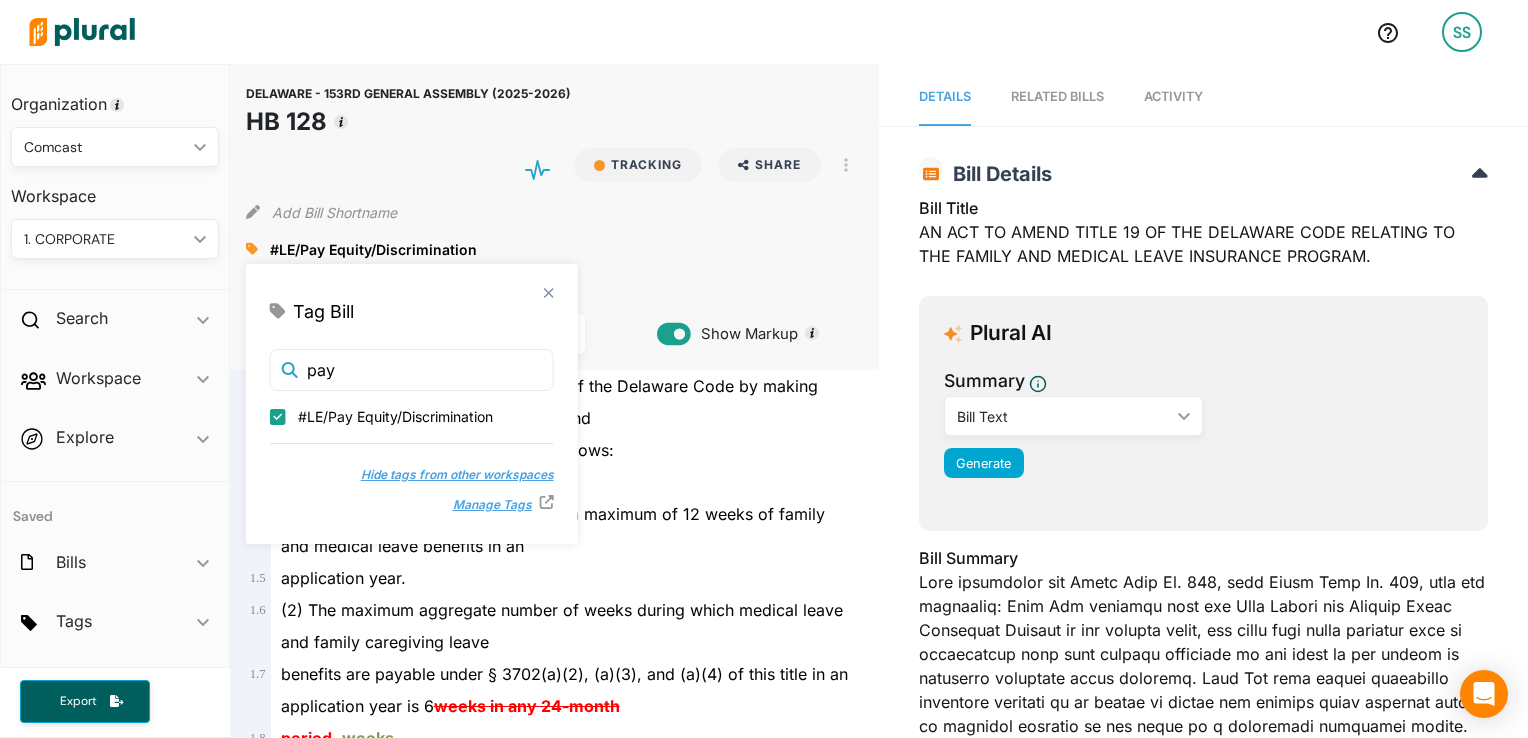 click on "#LE/Pay Equity/Discrimination" at bounding box center (395, 416) 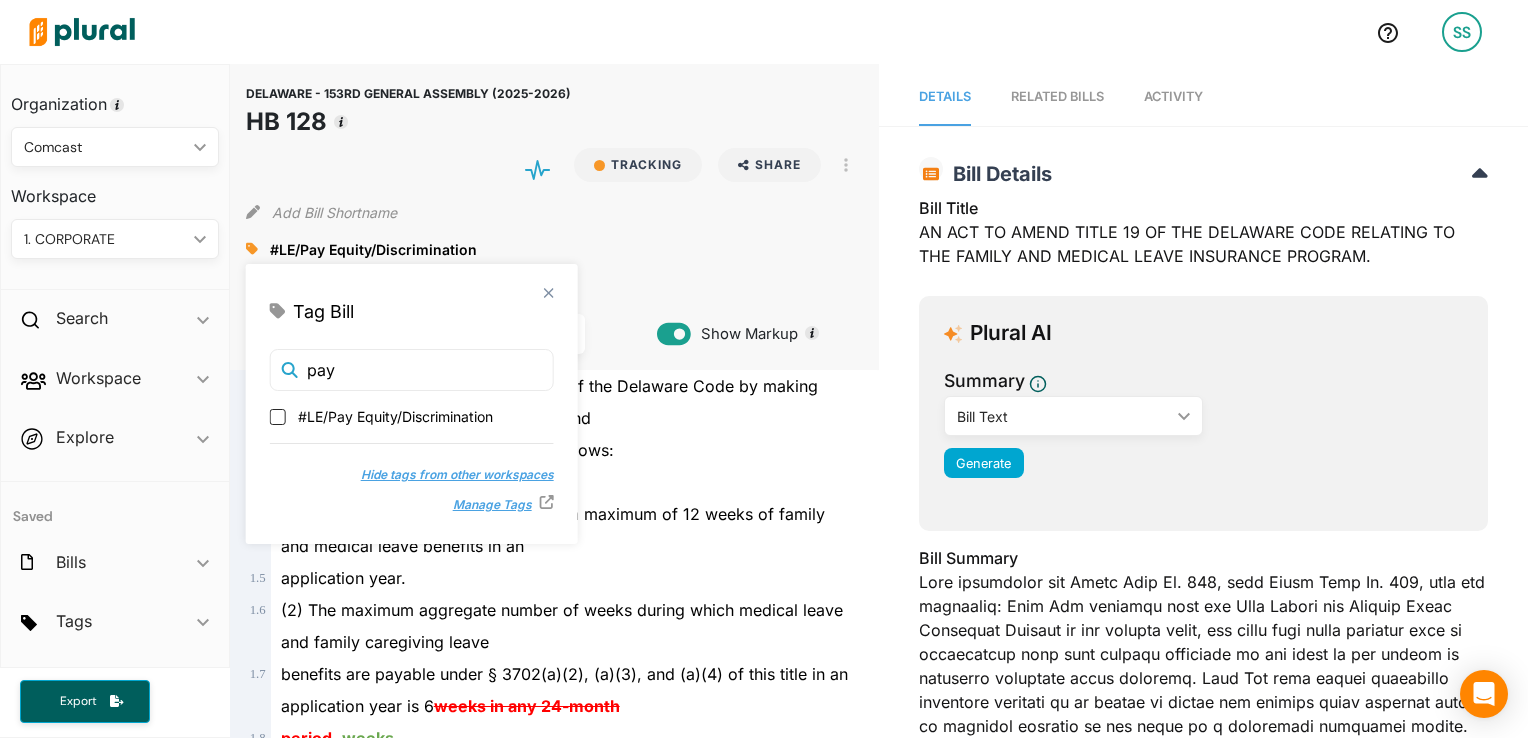 checkbox on "false" 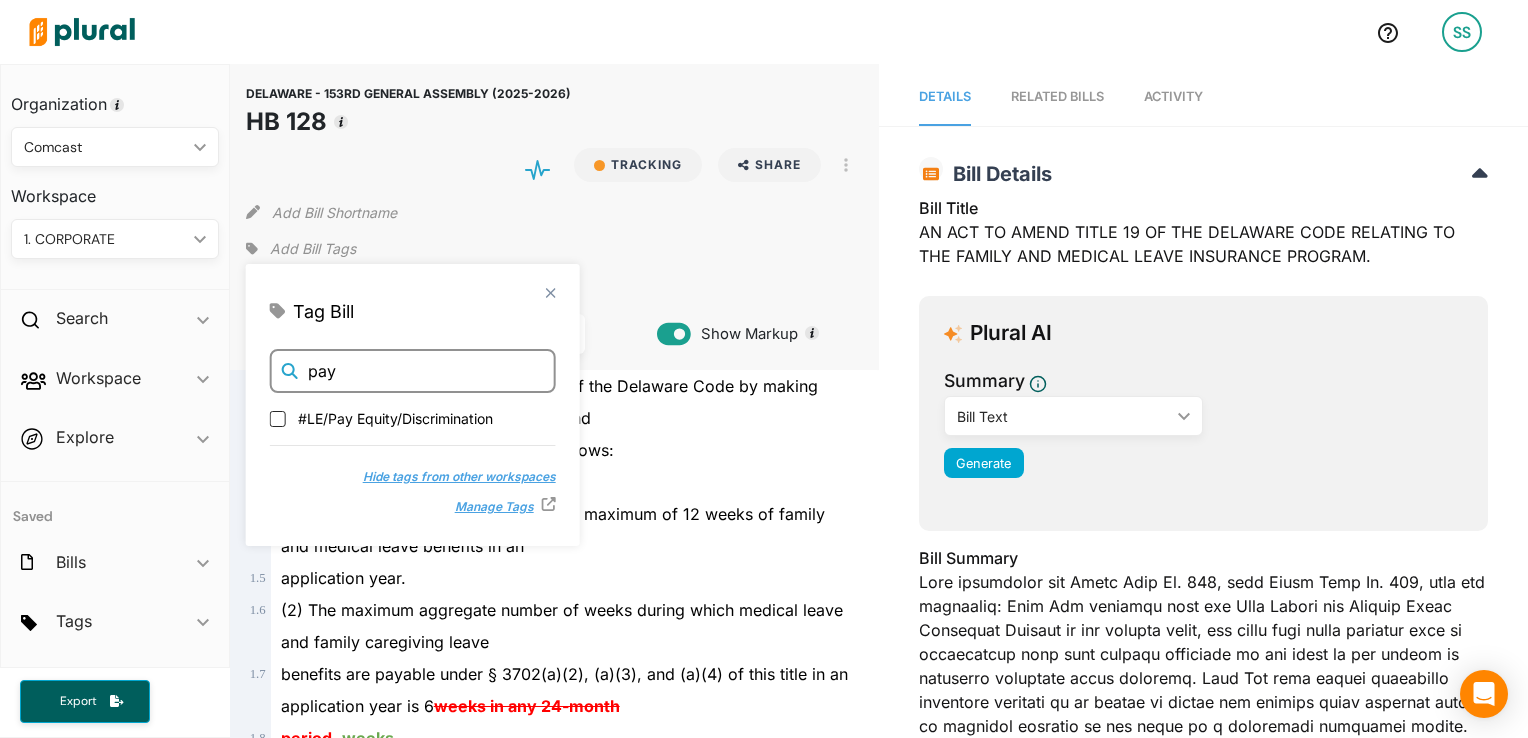 click on "pay" at bounding box center (413, 371) 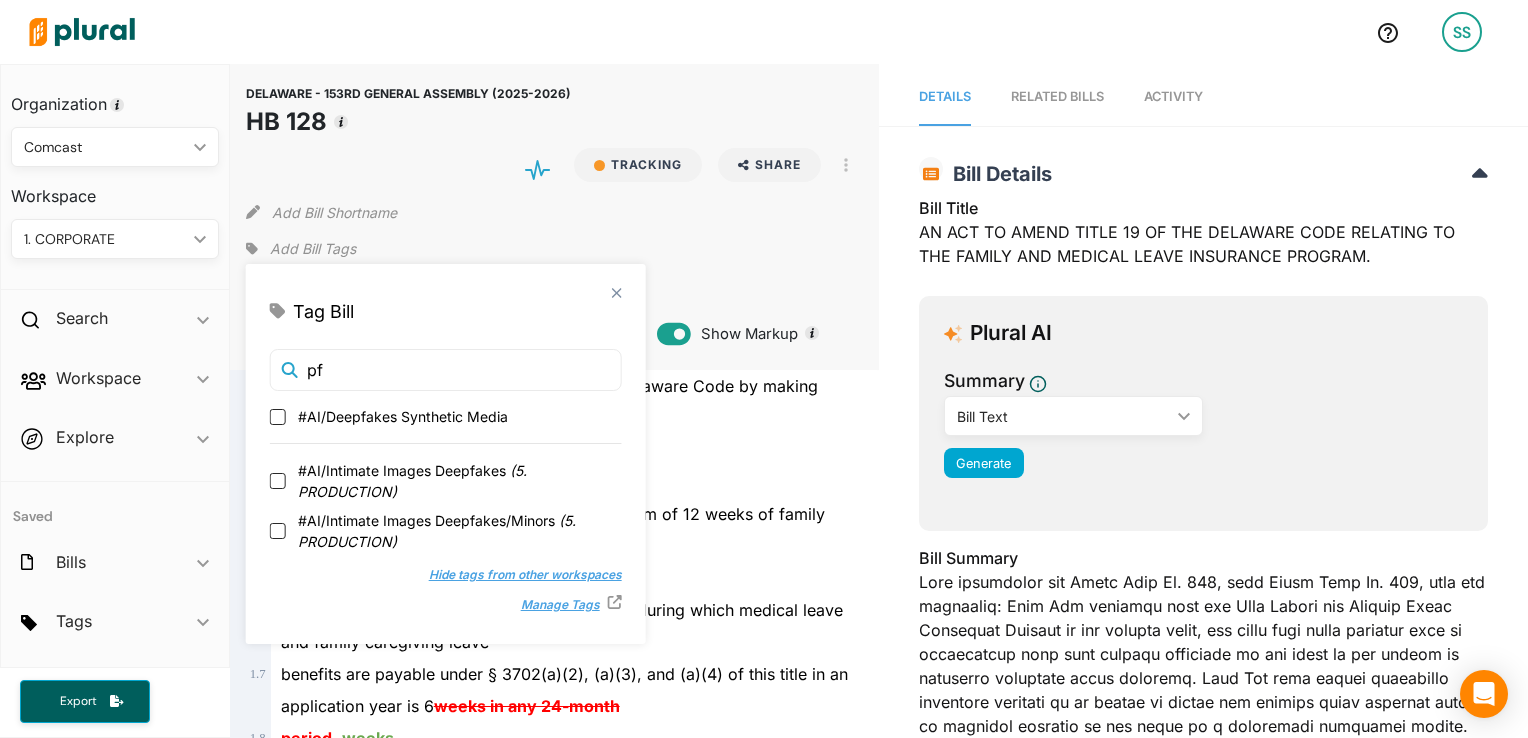 click on "Hide tags from other workspaces" at bounding box center (515, 575) 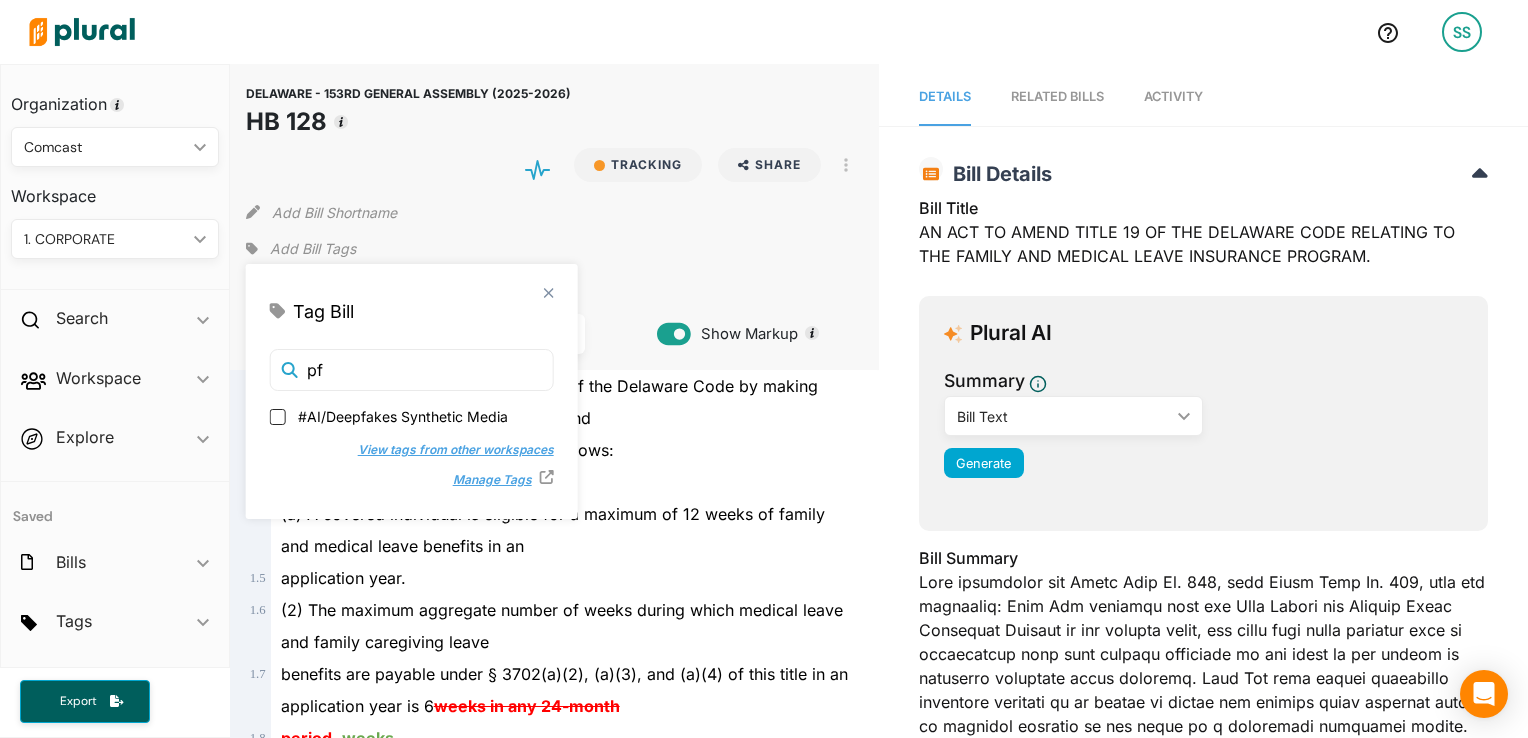 click on "View tags from other workspaces" at bounding box center [446, 450] 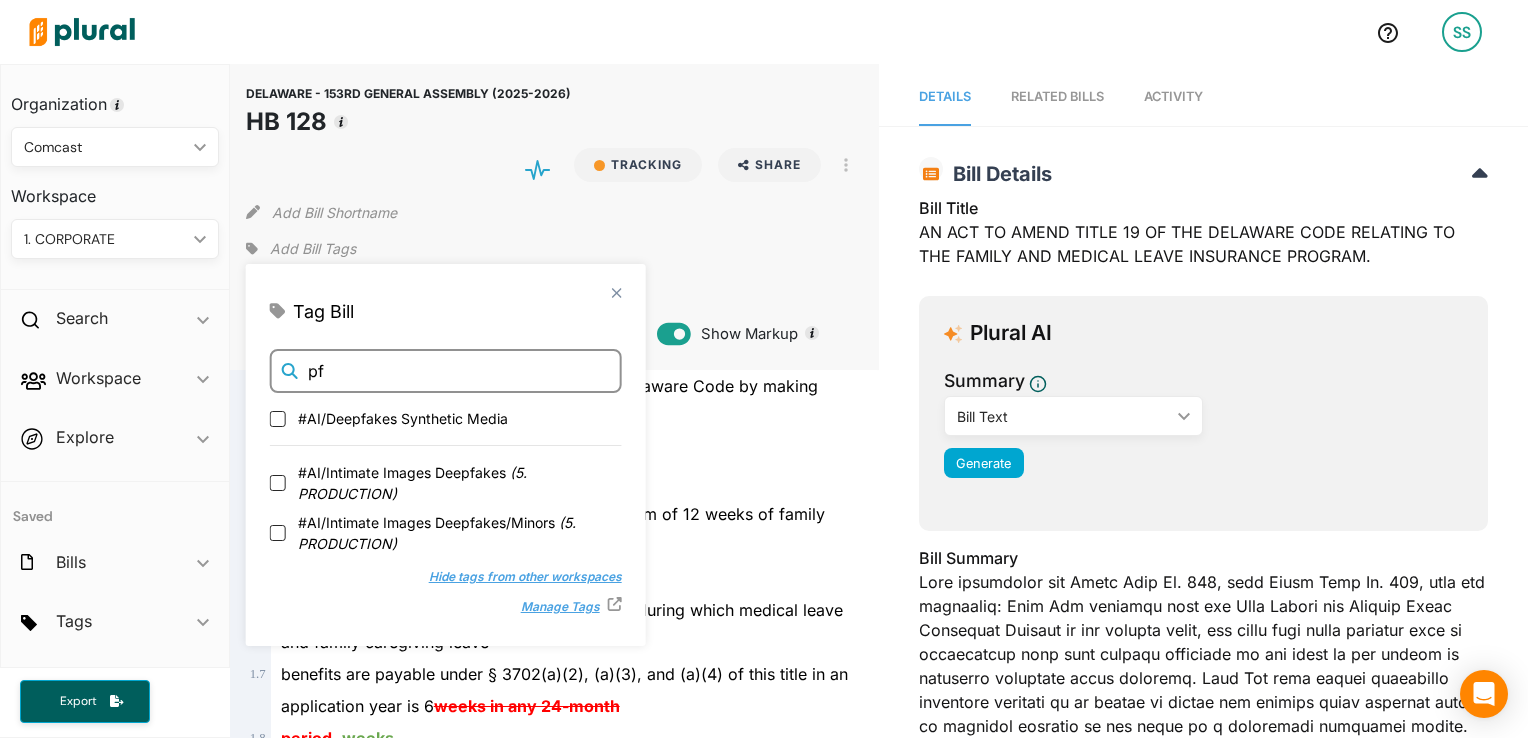 click on "pf" at bounding box center (446, 371) 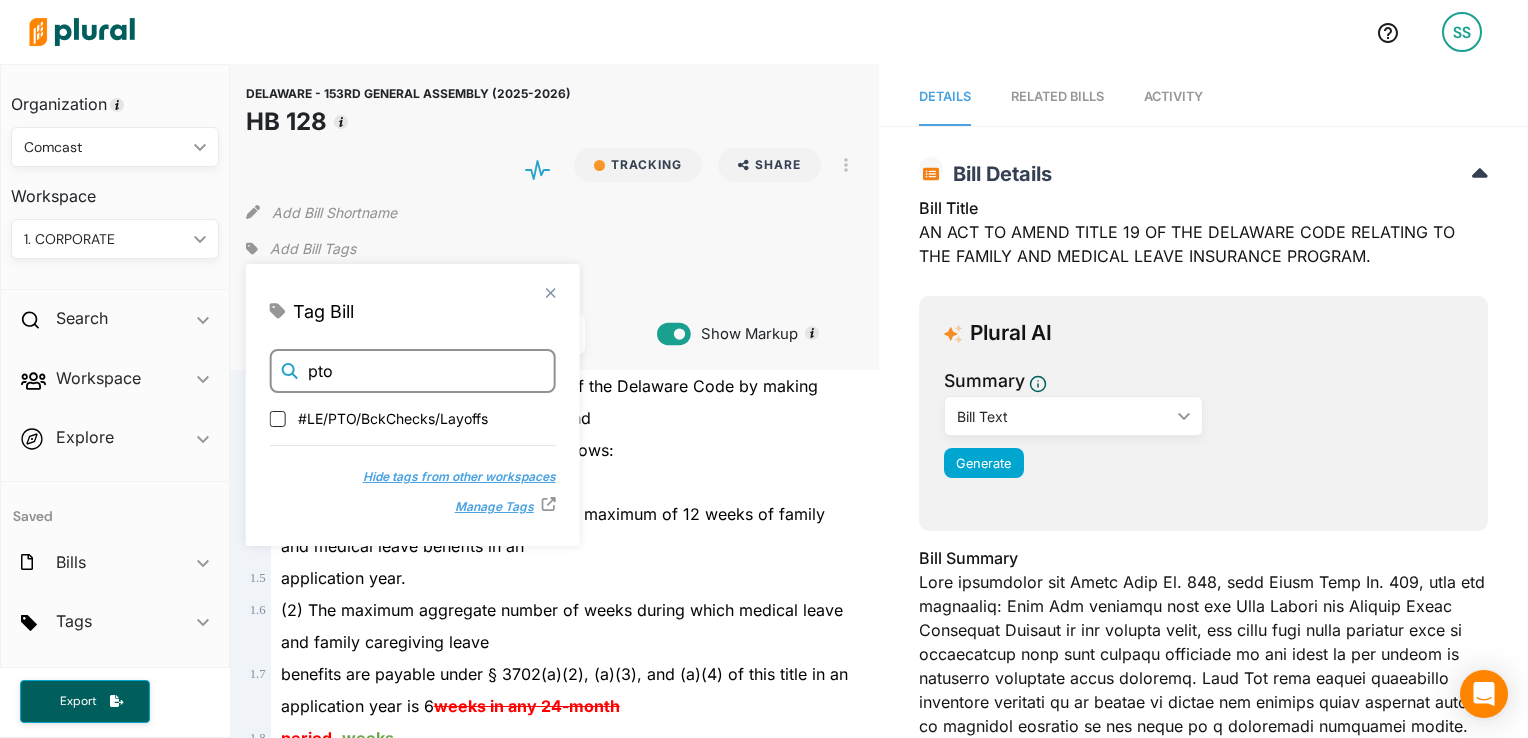 type on "pto" 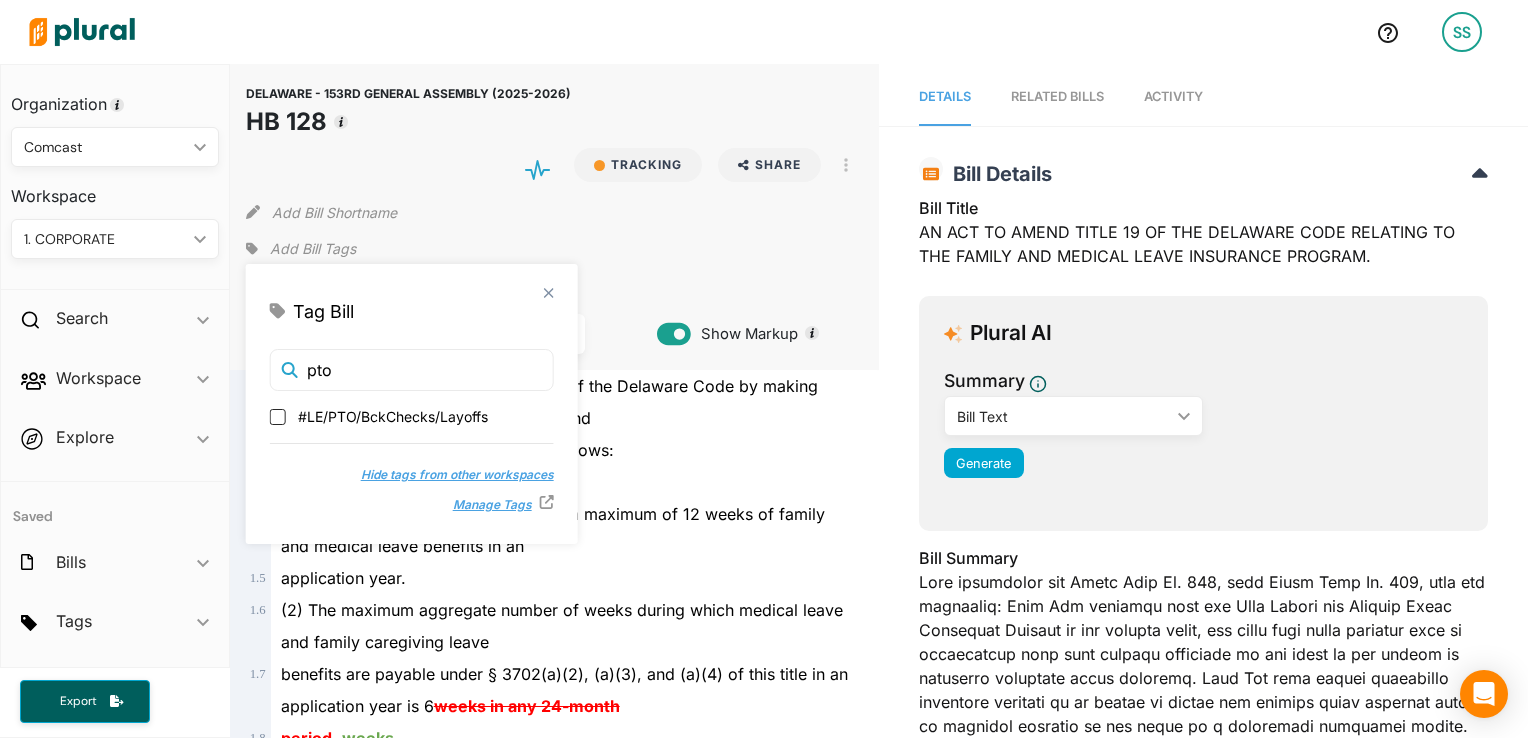 click on "#LE/PTO/BckChecks/Layoffs" at bounding box center [393, 416] 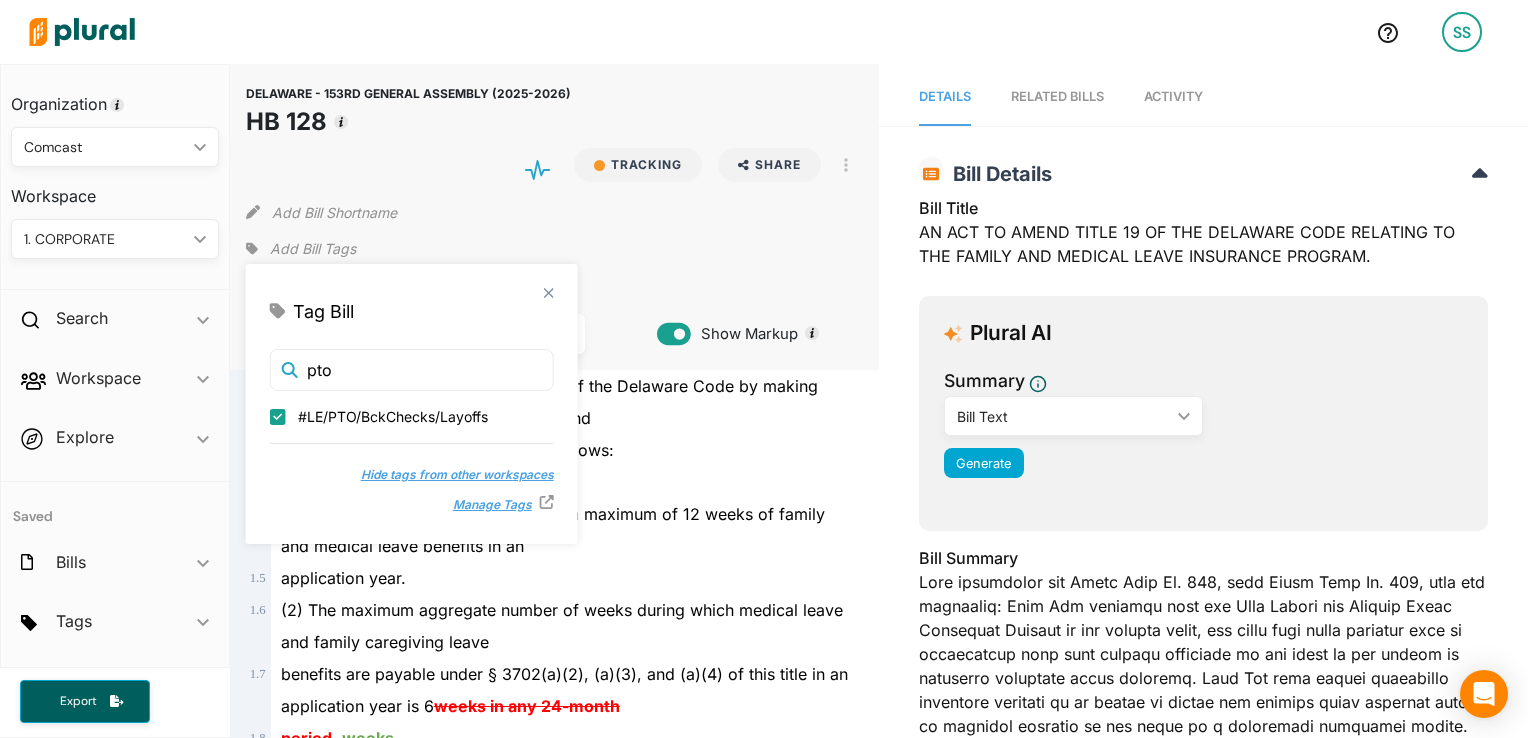 checkbox on "true" 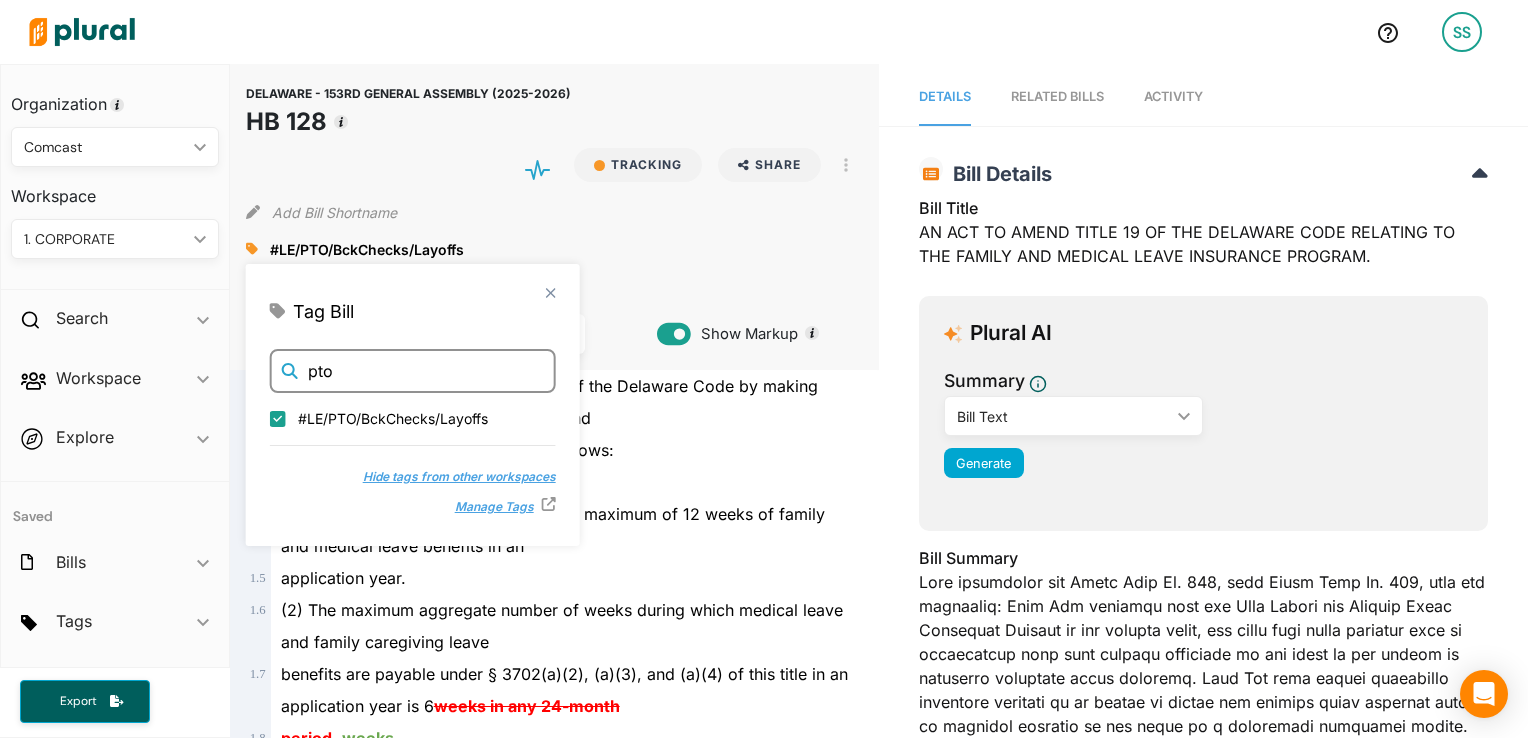 click on "pto" at bounding box center (413, 371) 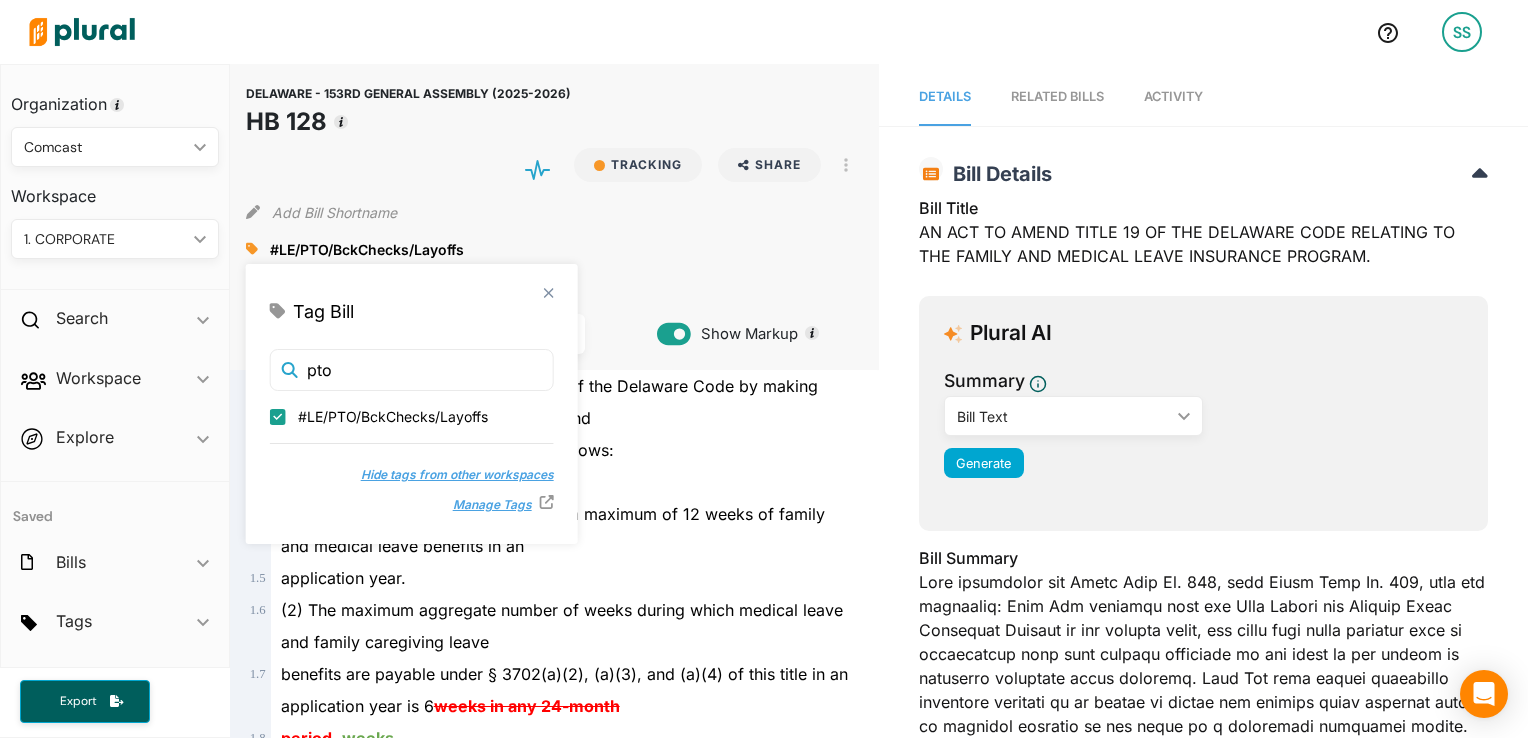 click on "Activity" at bounding box center [1173, 97] 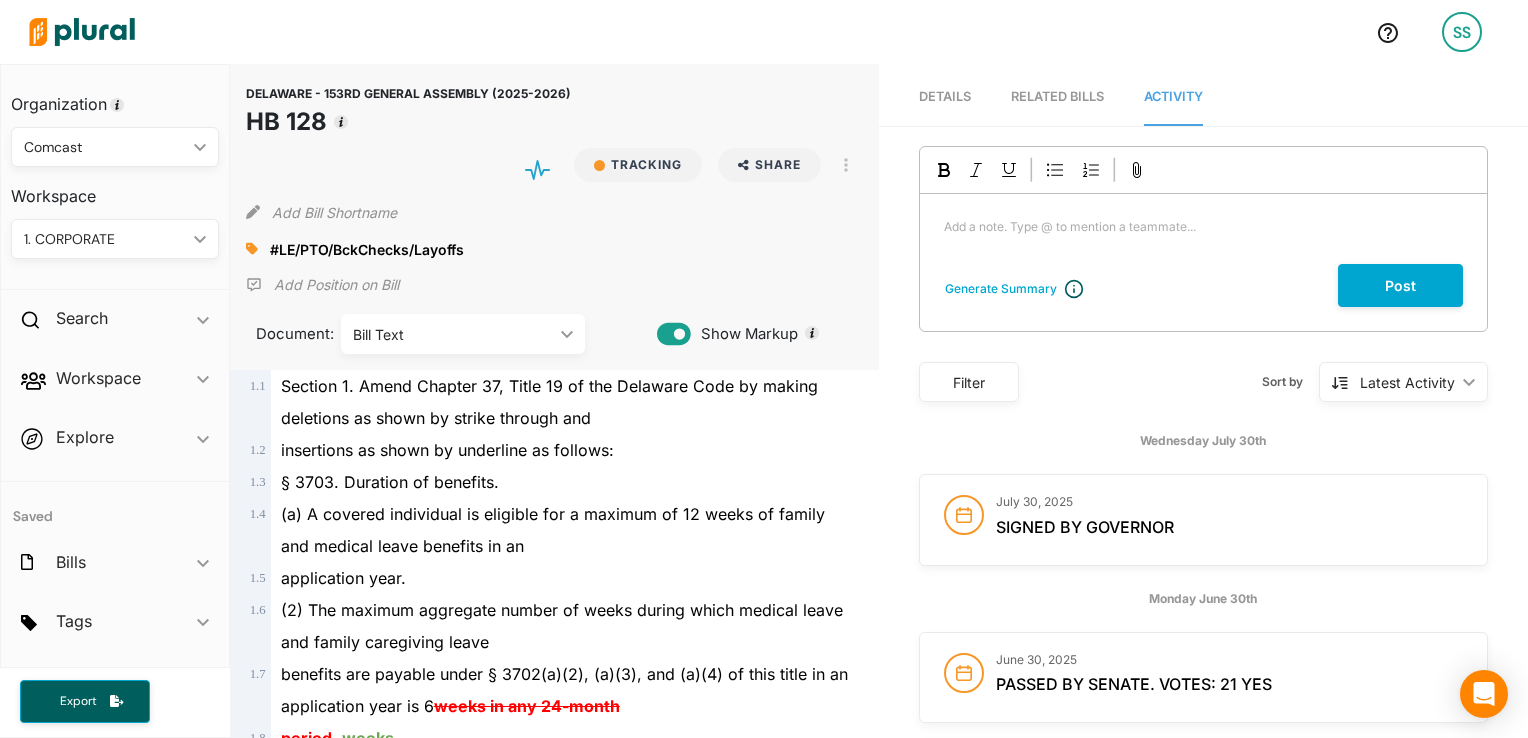 click on "Details" at bounding box center [945, 97] 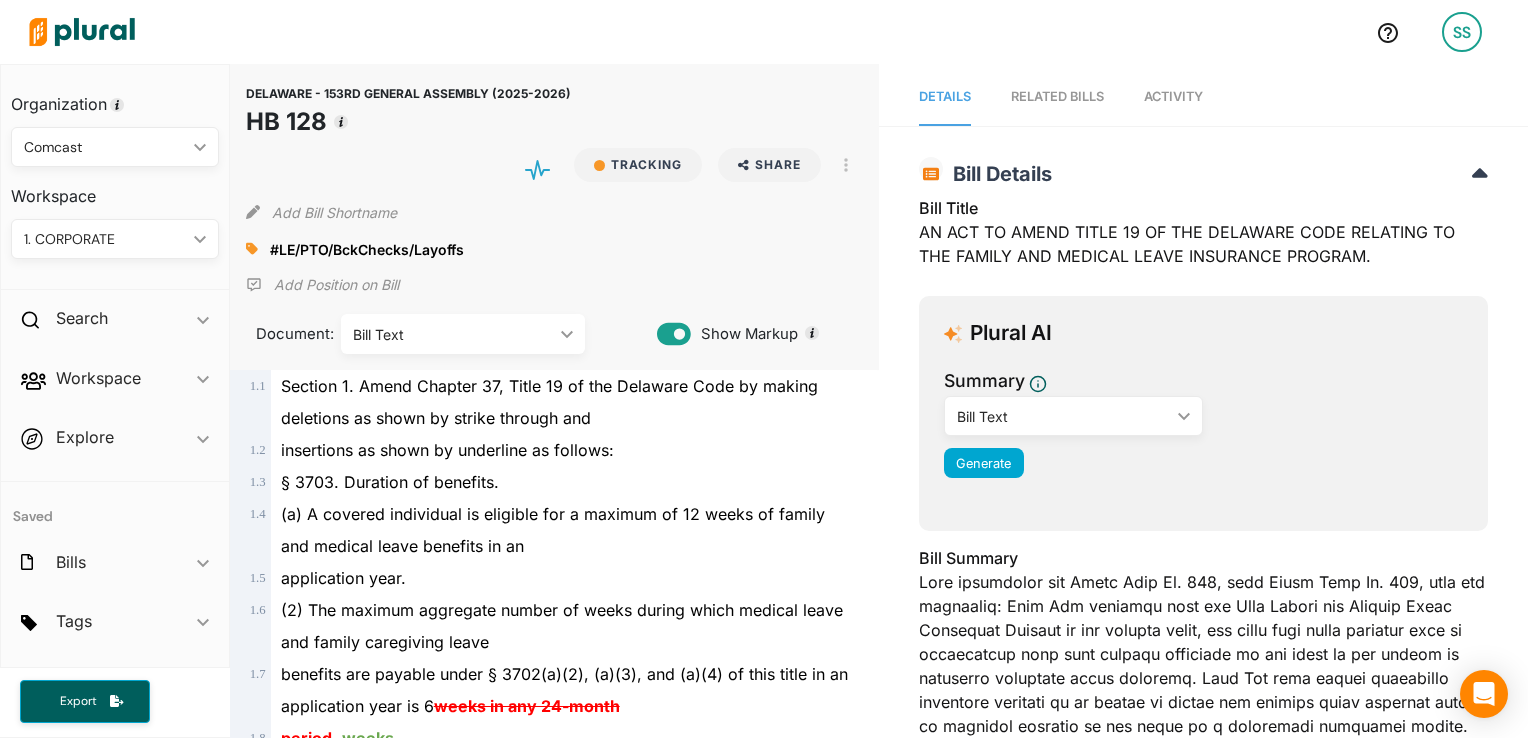 click 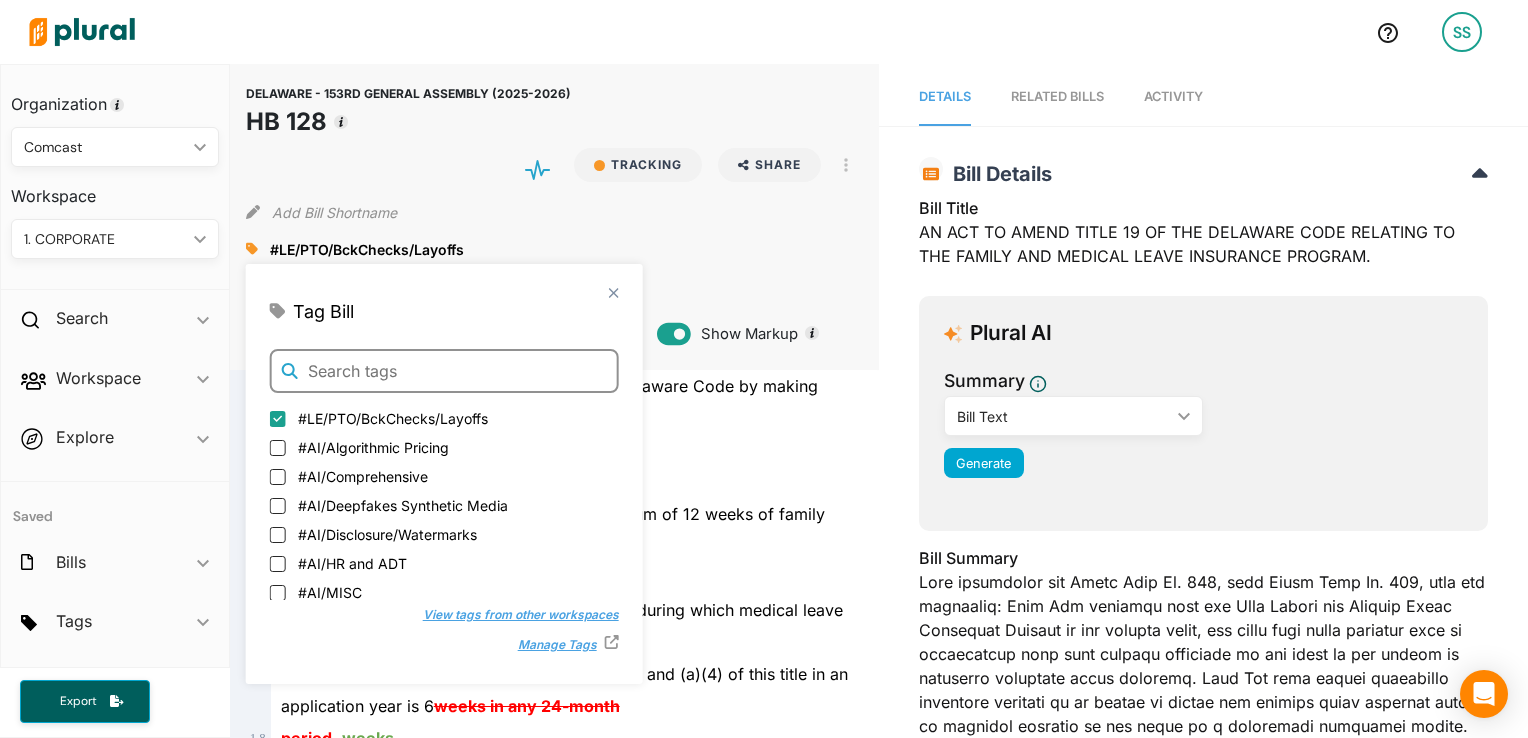 click at bounding box center (444, 371) 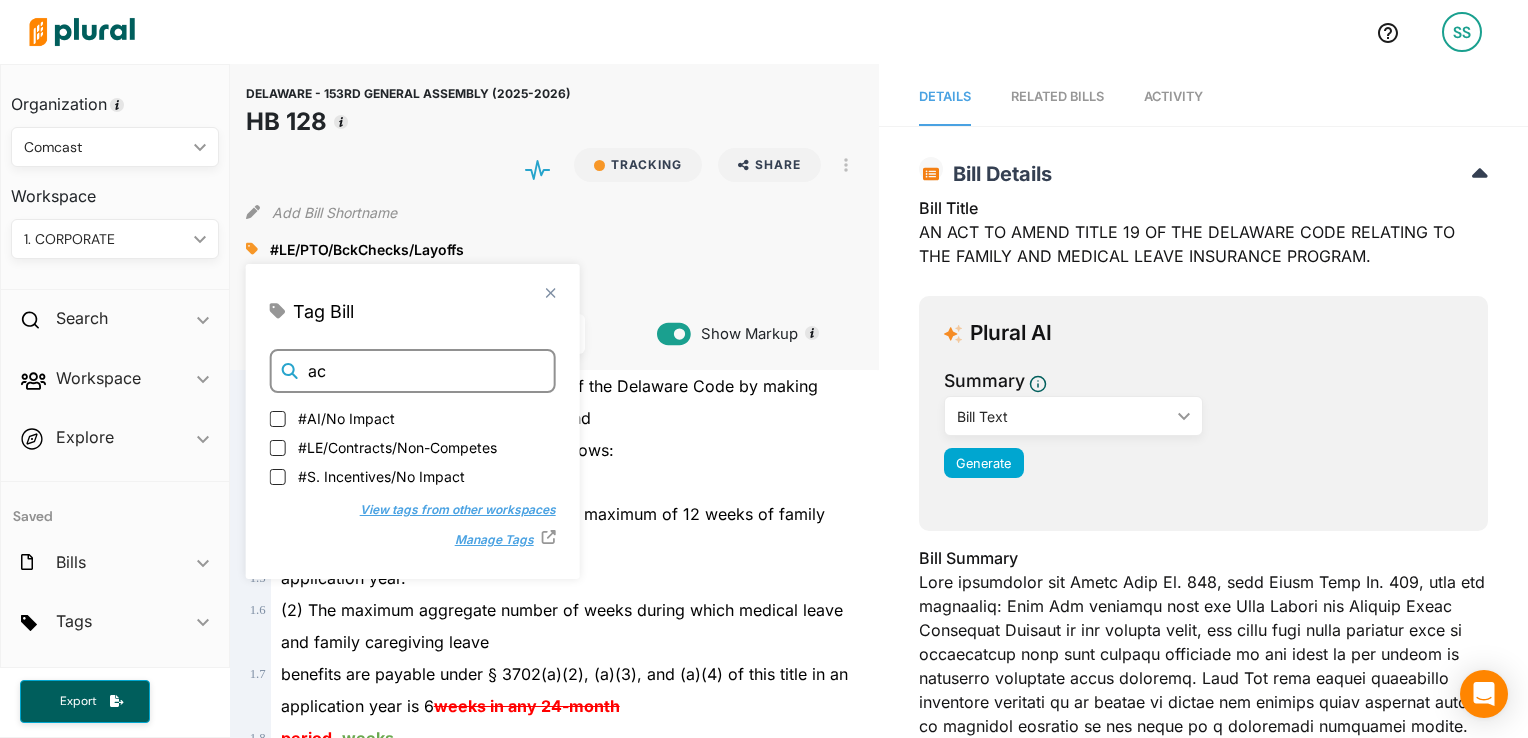 type on "ac" 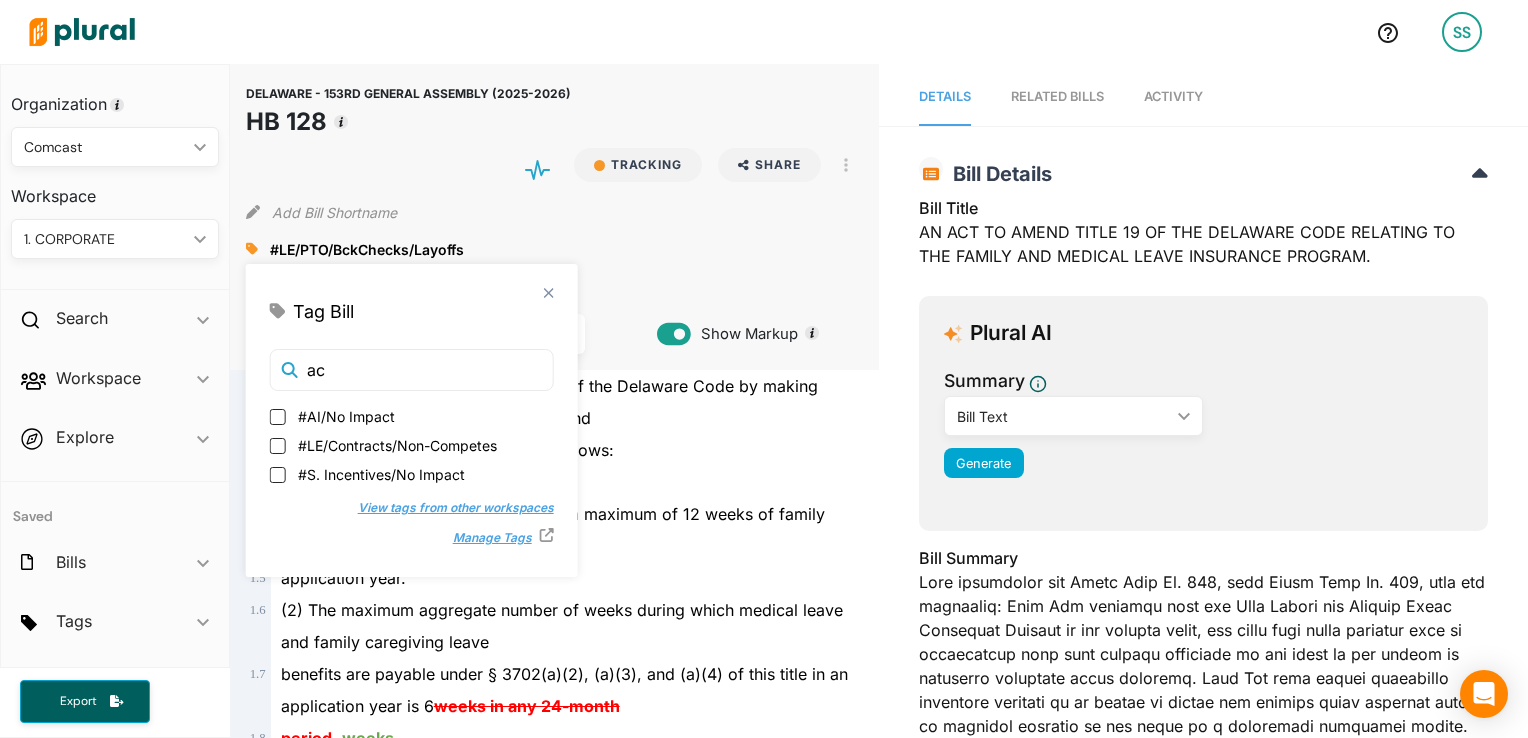 click on "View tags from other workspaces" at bounding box center [446, 508] 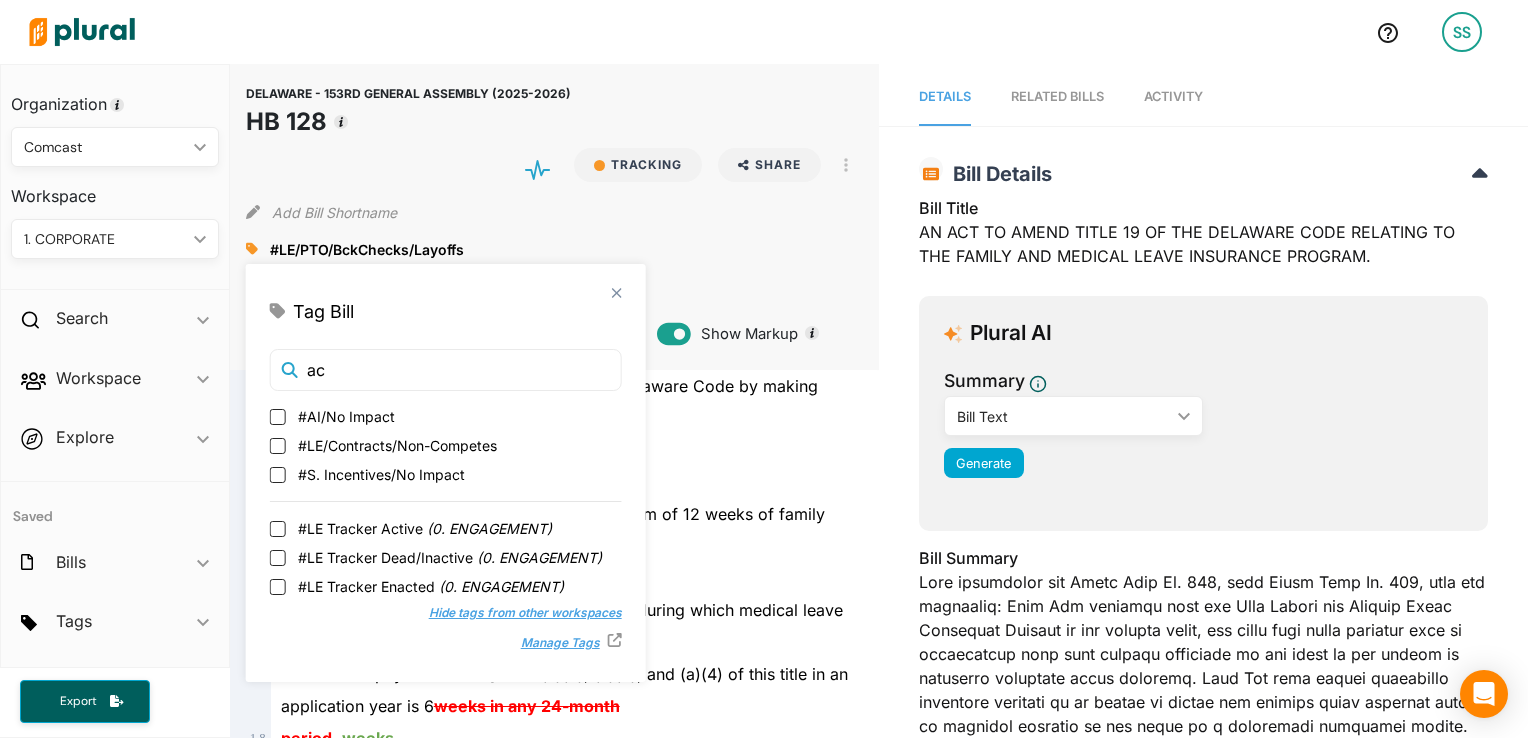 click on "#AI/No Impact    #LE/Contracts/Non-Competes     #S. Incentives/No Impact   #LE Tracker Active   ( 0. ENGAGEMENT )   #LE Tracker Dead/Inactive   ( 0. ENGAGEMENT )   #LE Tracker Enacted   ( 0. ENGAGEMENT )   #No Impact   ( 0. ENGAGEMENT )   #Consumer Data Privacy    ( 2. CONSUMER PROTECTION )   #Consumer Data Privacy/ Biometric Data    ( 2. CONSUMER PROTECTION )   #Consumer Data Privacy/ Children’s Data/Age-Appropriate Design Code Act    ( 2. CONSUMER PROTECTION )   #Consumer Data Privacy/Health Data     ( 2. CONSUMER PROTECTION )   #Digital Accessibility    ( 2. CONSUMER PROTECTION )   #TEST - Add to CP Tracker   ( 2. CONSUMER PROTECTION )   #Operations Impact   ( 4. PARKS & EXP. )   #AI/Creative Works - Performer Contracts     ( 5. PRODUCTION )   #Production Impact     ( 5. PRODUCTION )   #Horse Racing     ( 6. SPORTS )" at bounding box center [446, 502] 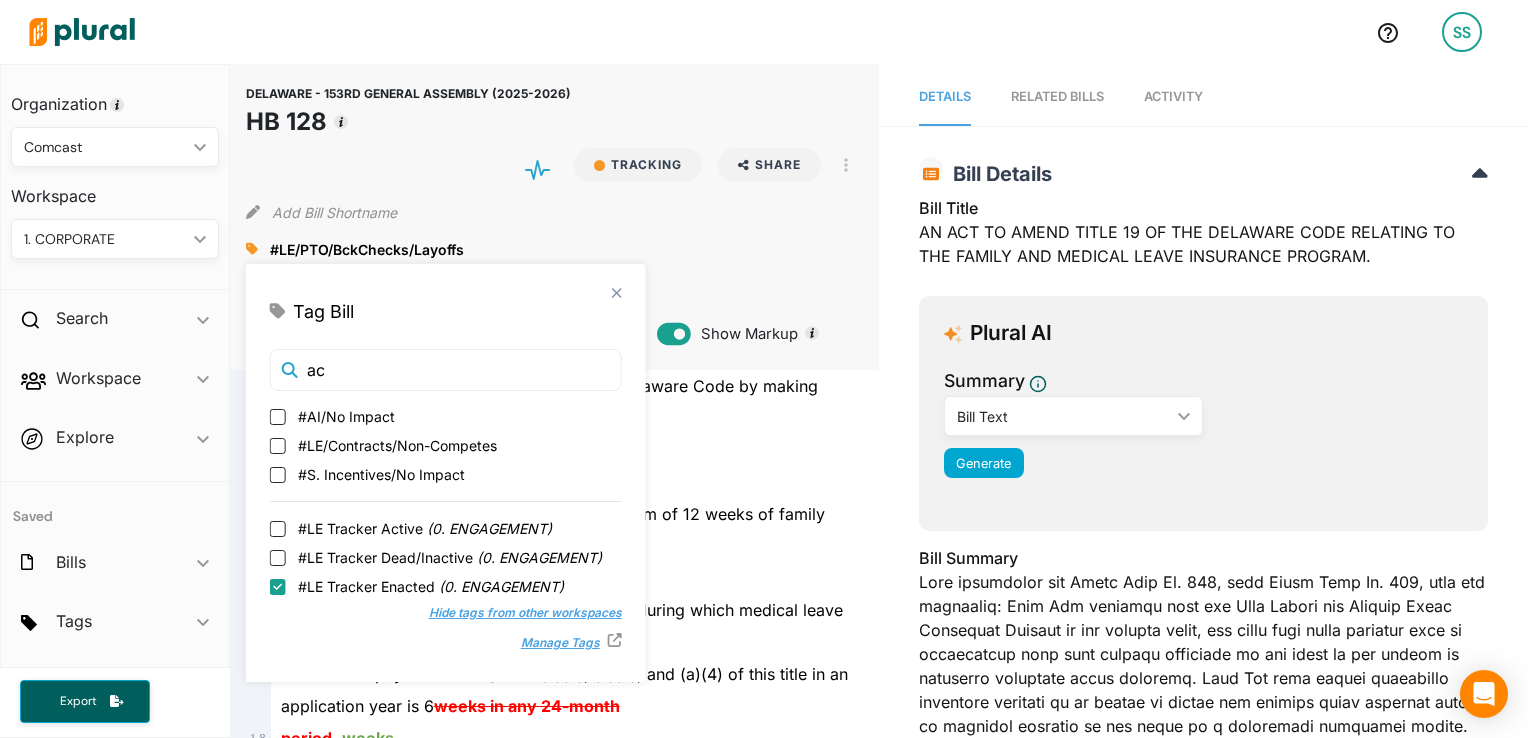 checkbox on "true" 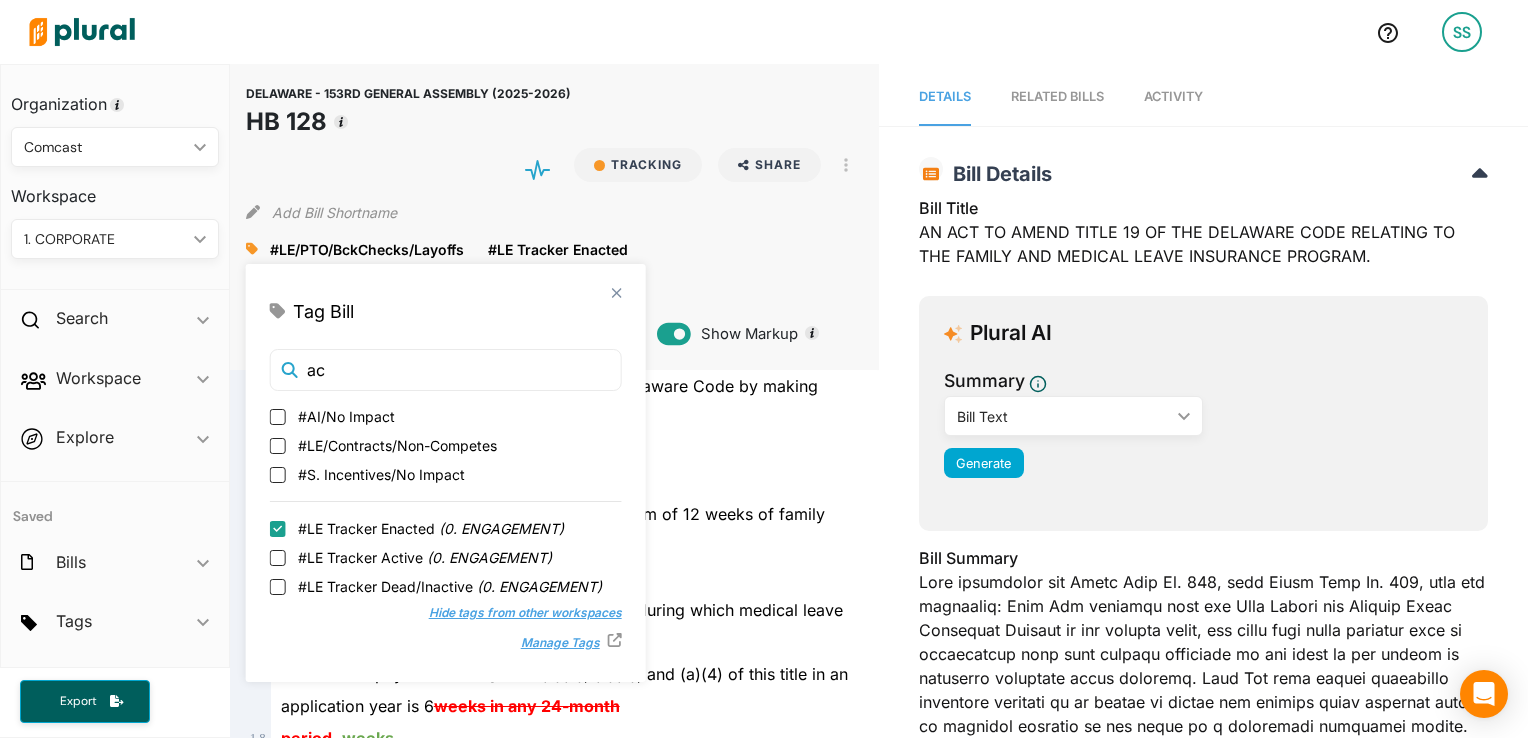 click on "#LE Tracker Active   ( 0. ENGAGEMENT )" at bounding box center (425, 557) 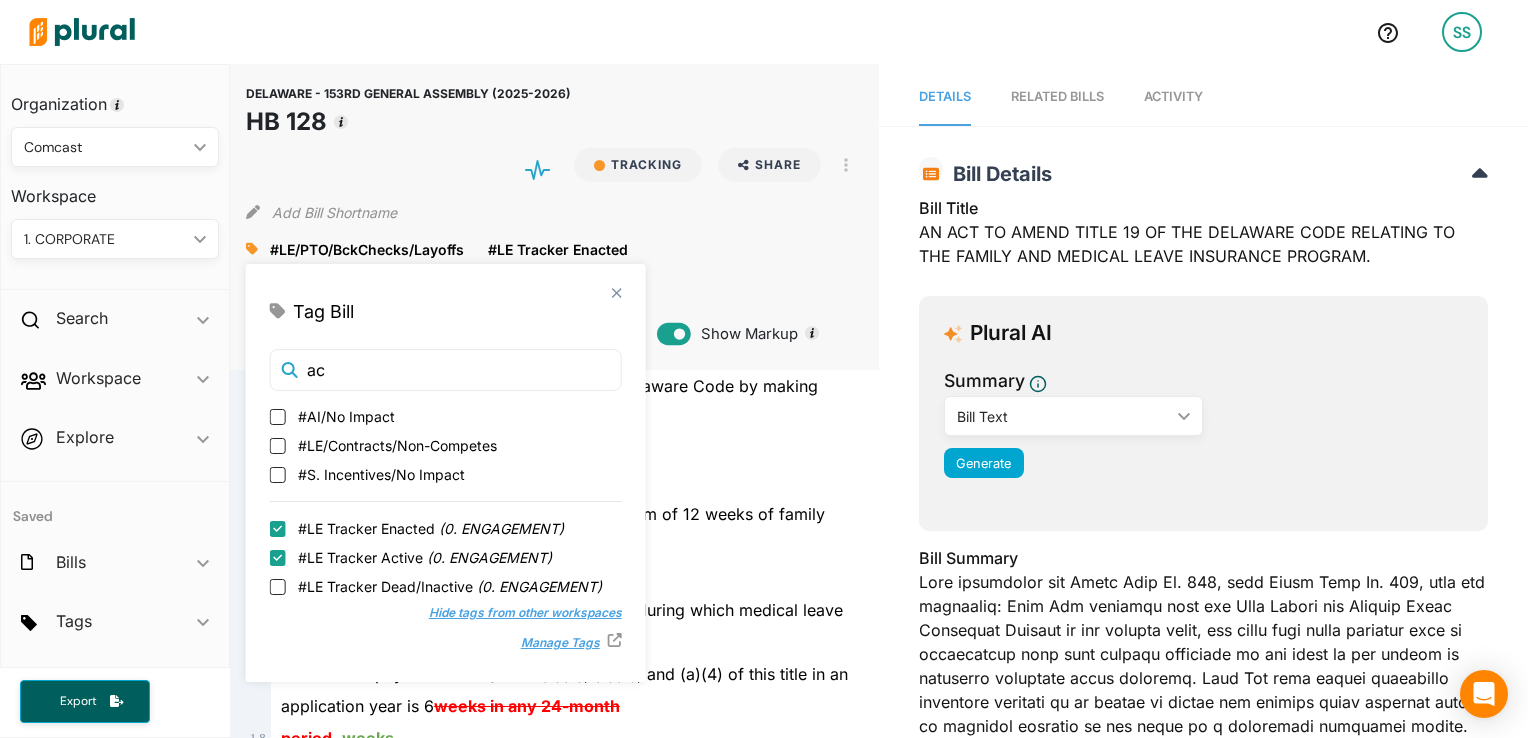 checkbox on "true" 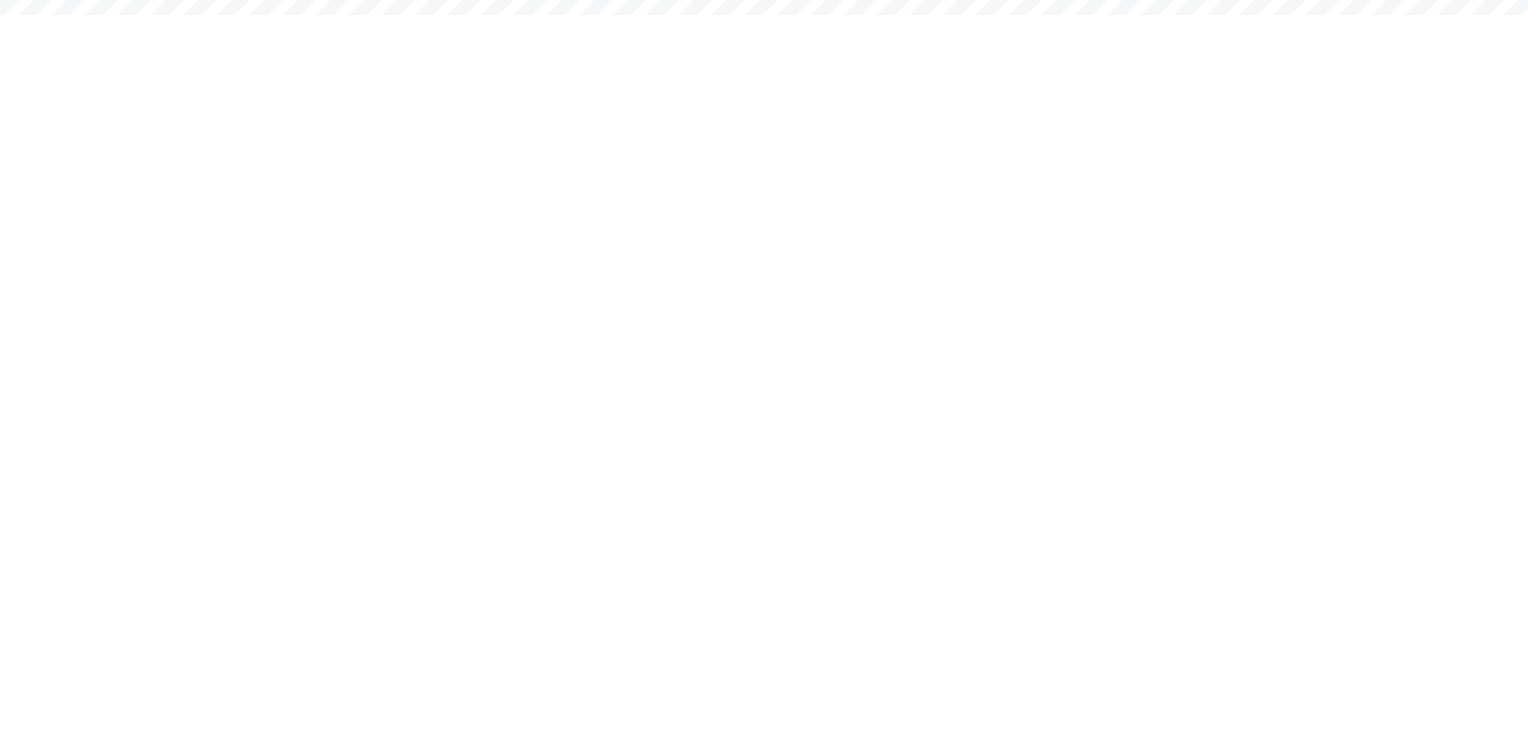 scroll, scrollTop: 0, scrollLeft: 0, axis: both 